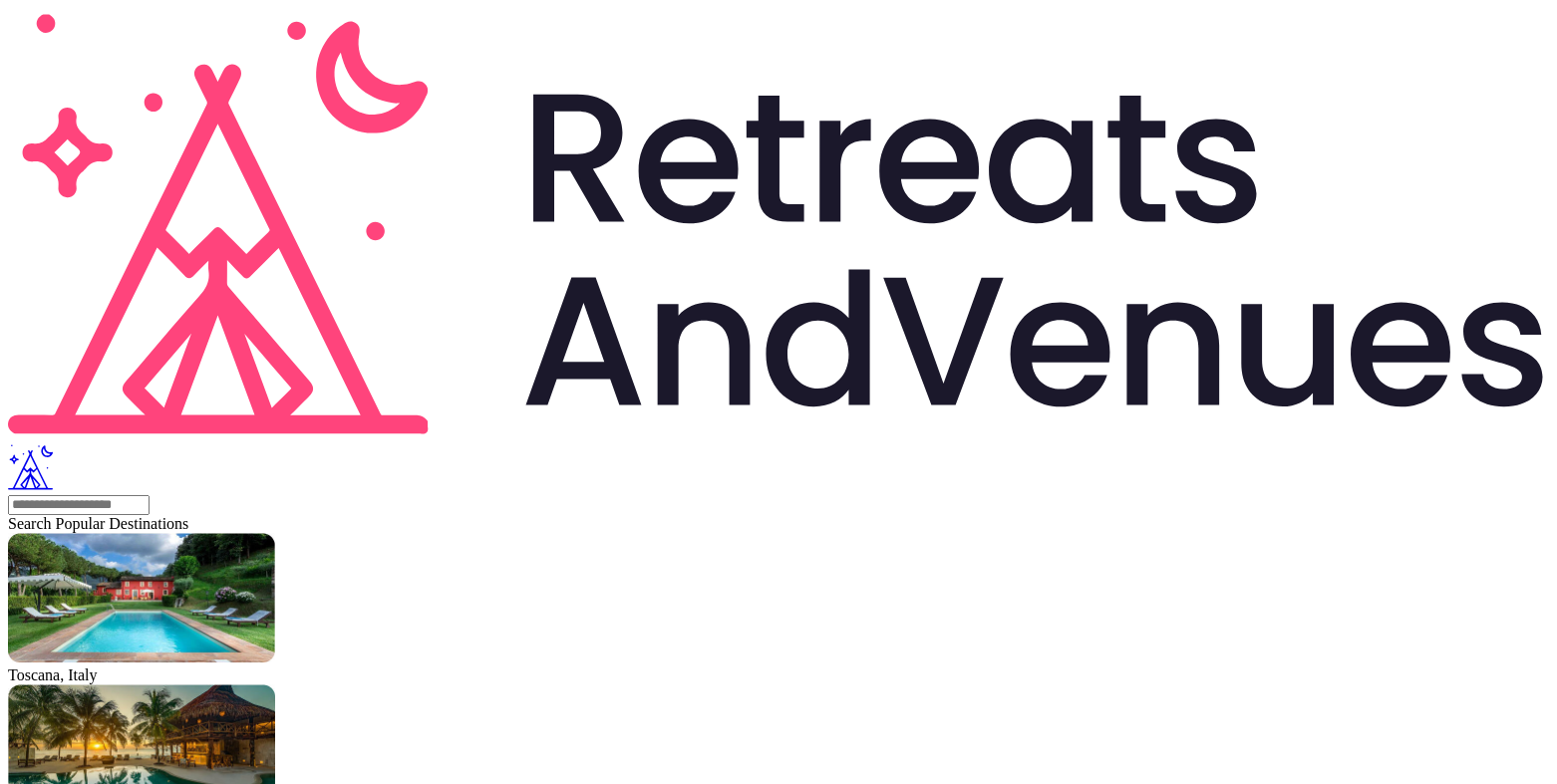 scroll, scrollTop: 0, scrollLeft: 0, axis: both 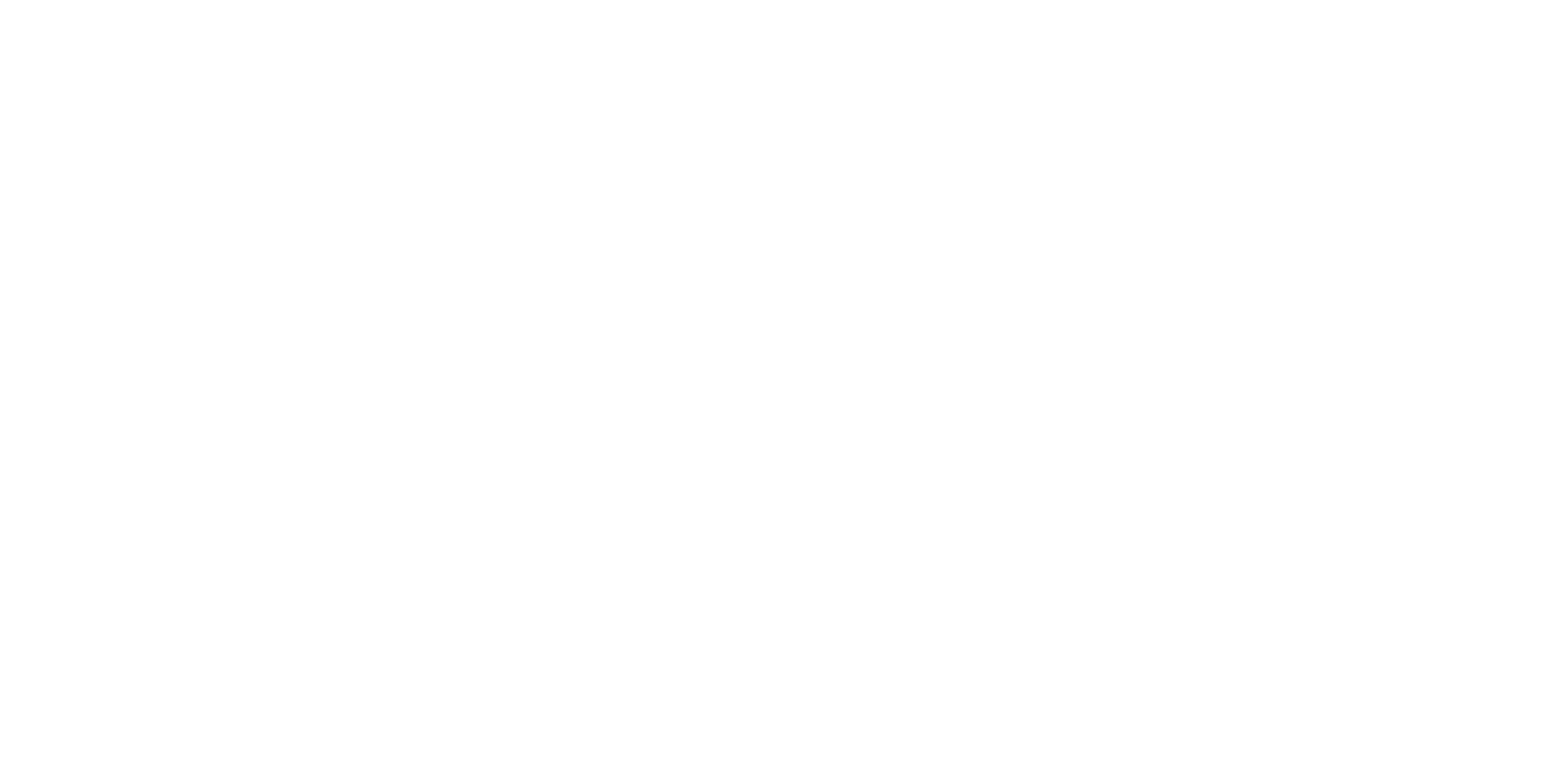 click on "My searches" at bounding box center [778, 1933] 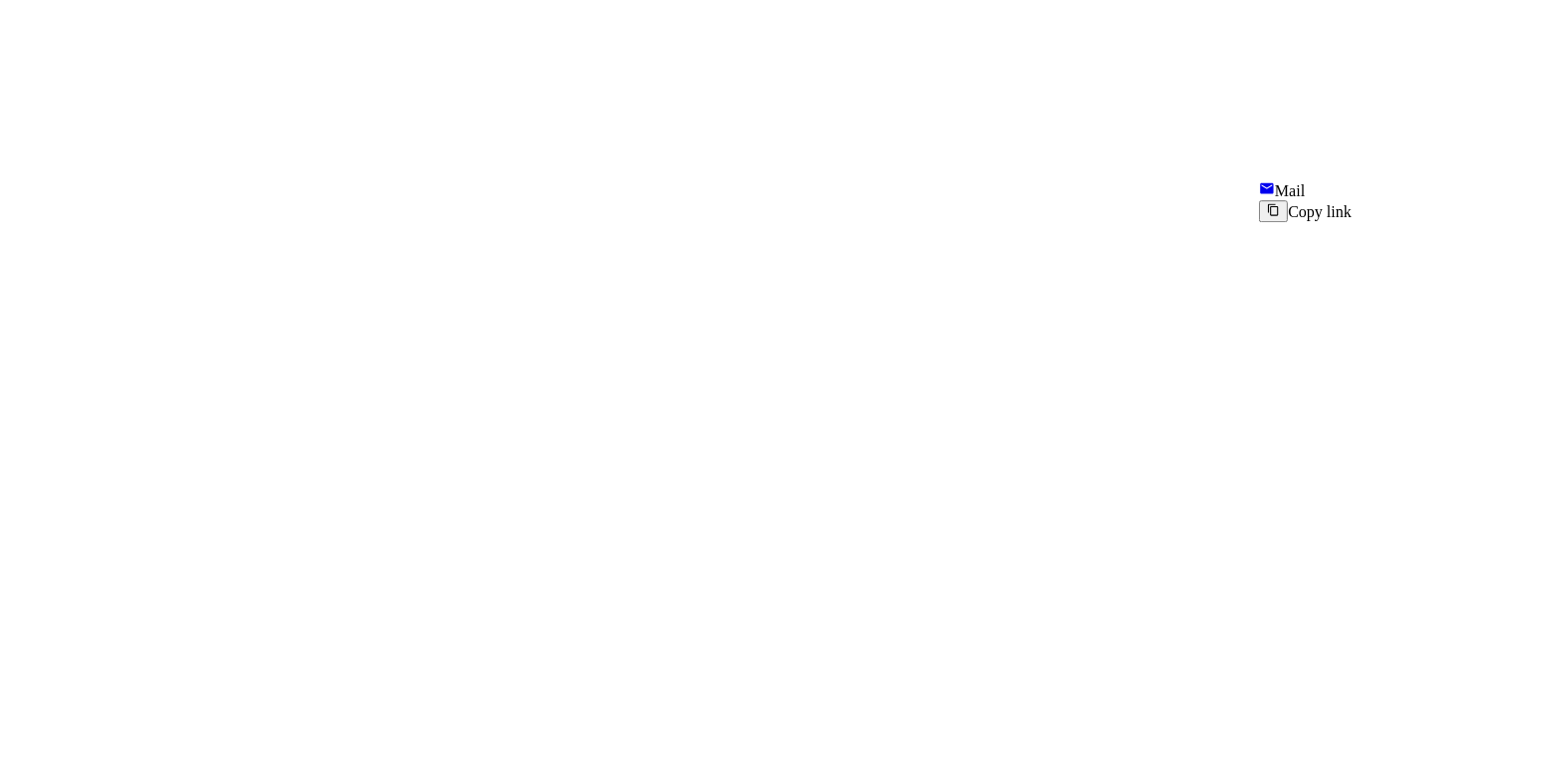 scroll, scrollTop: 103, scrollLeft: 0, axis: vertical 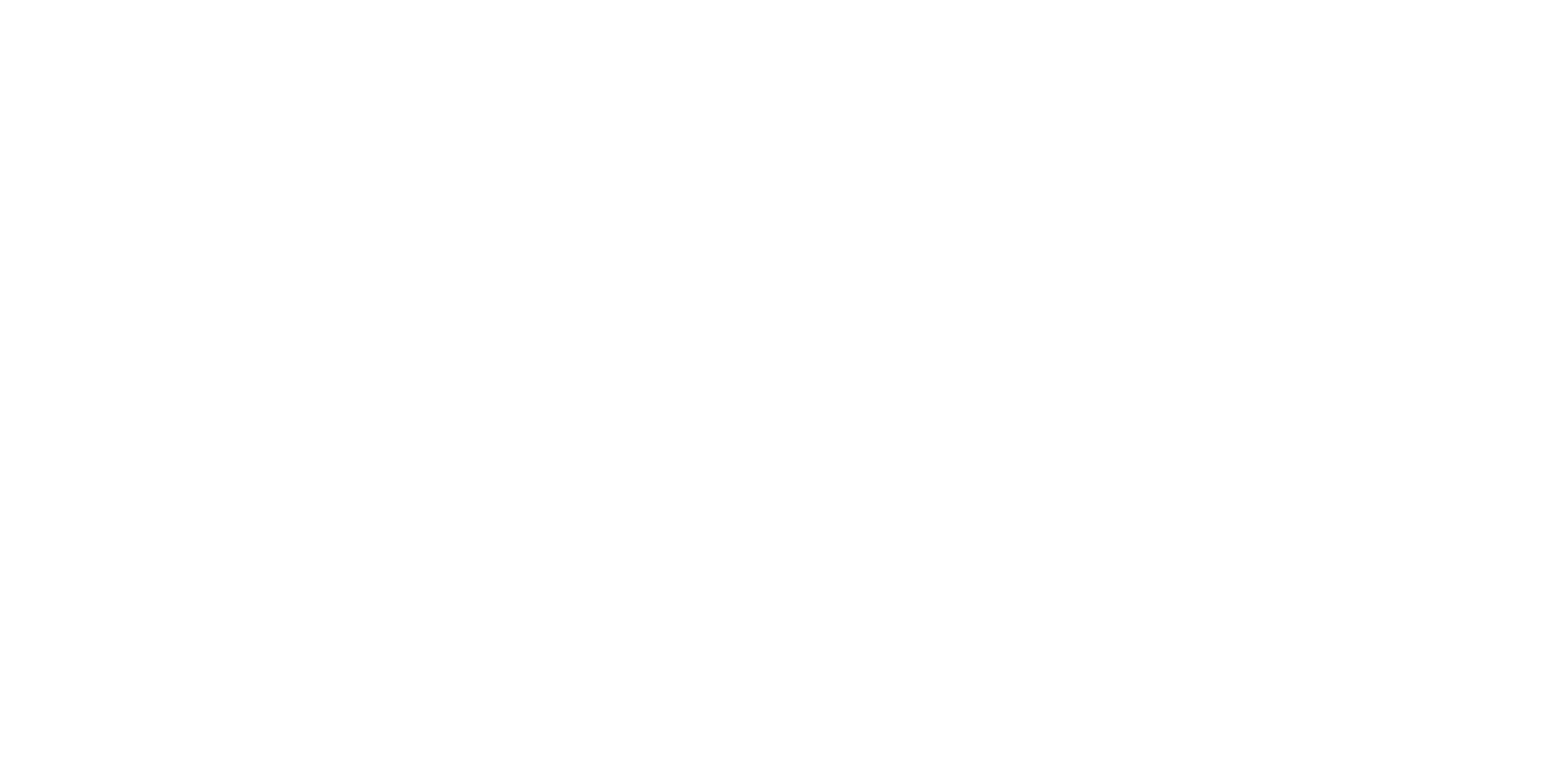 click at bounding box center [79, 2096] 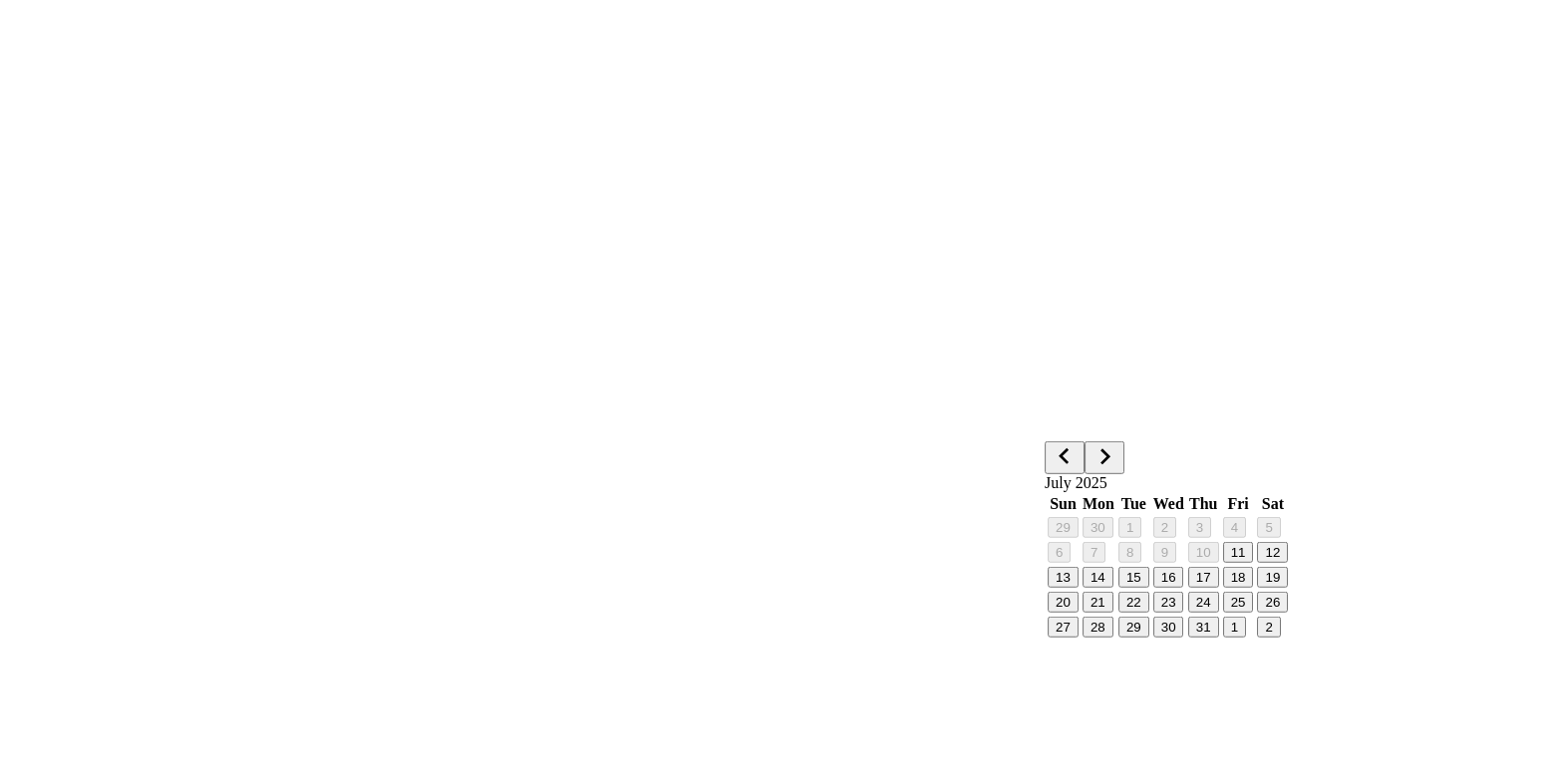 click at bounding box center (1104, 456) 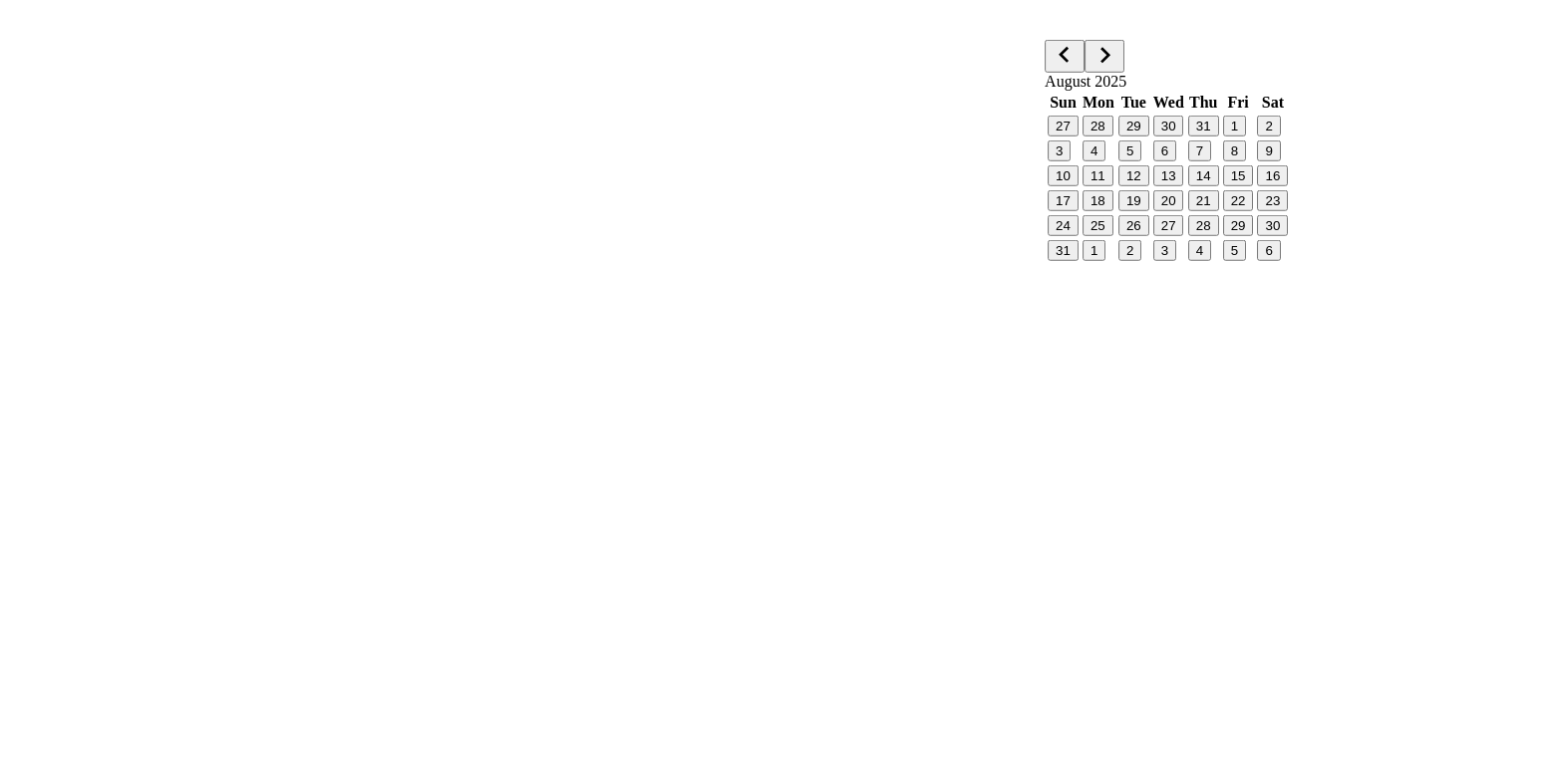click on "Direct flights only" at bounding box center (778, 3026) 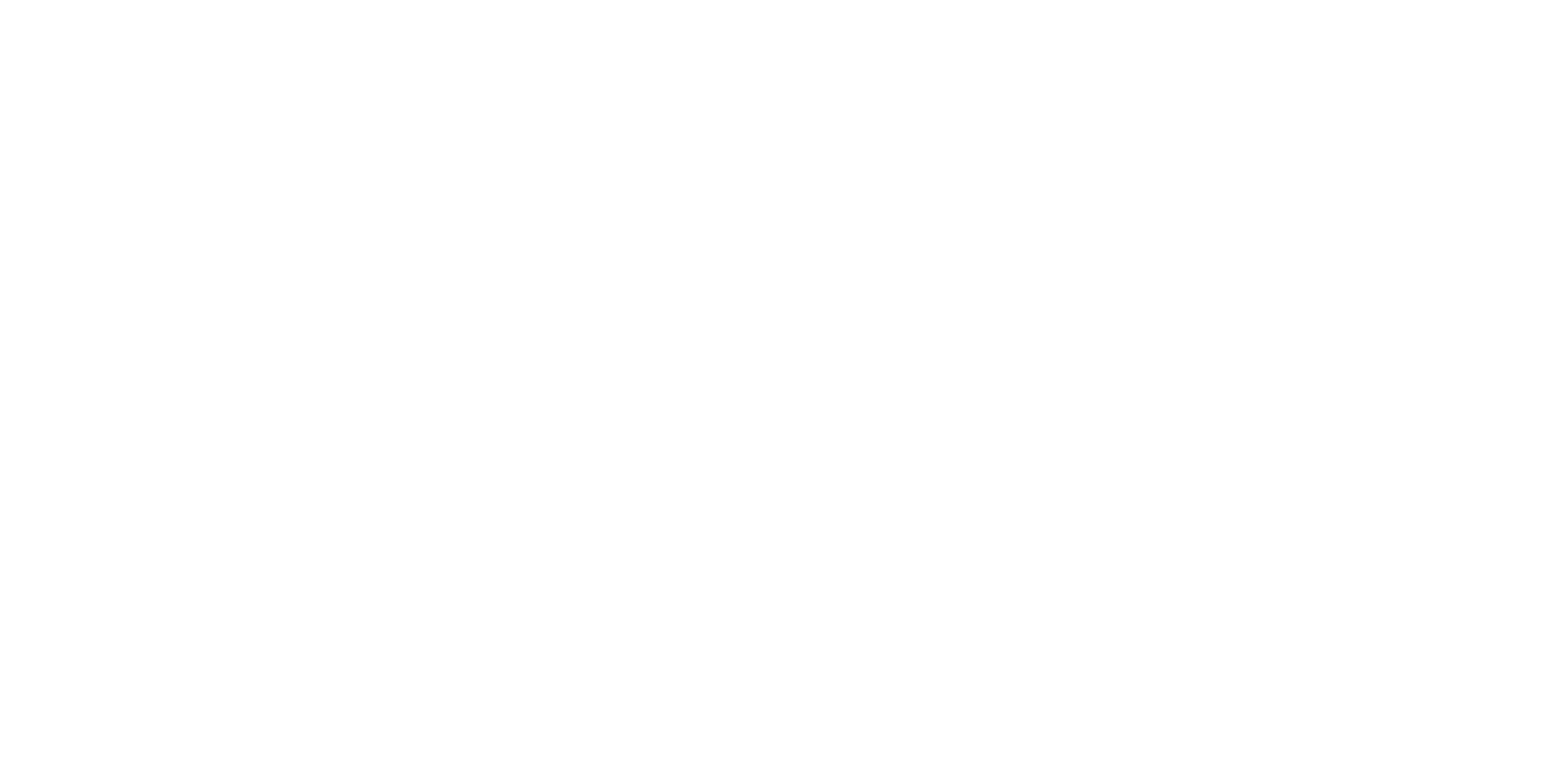click on "Arrival" at bounding box center (124, 2968) 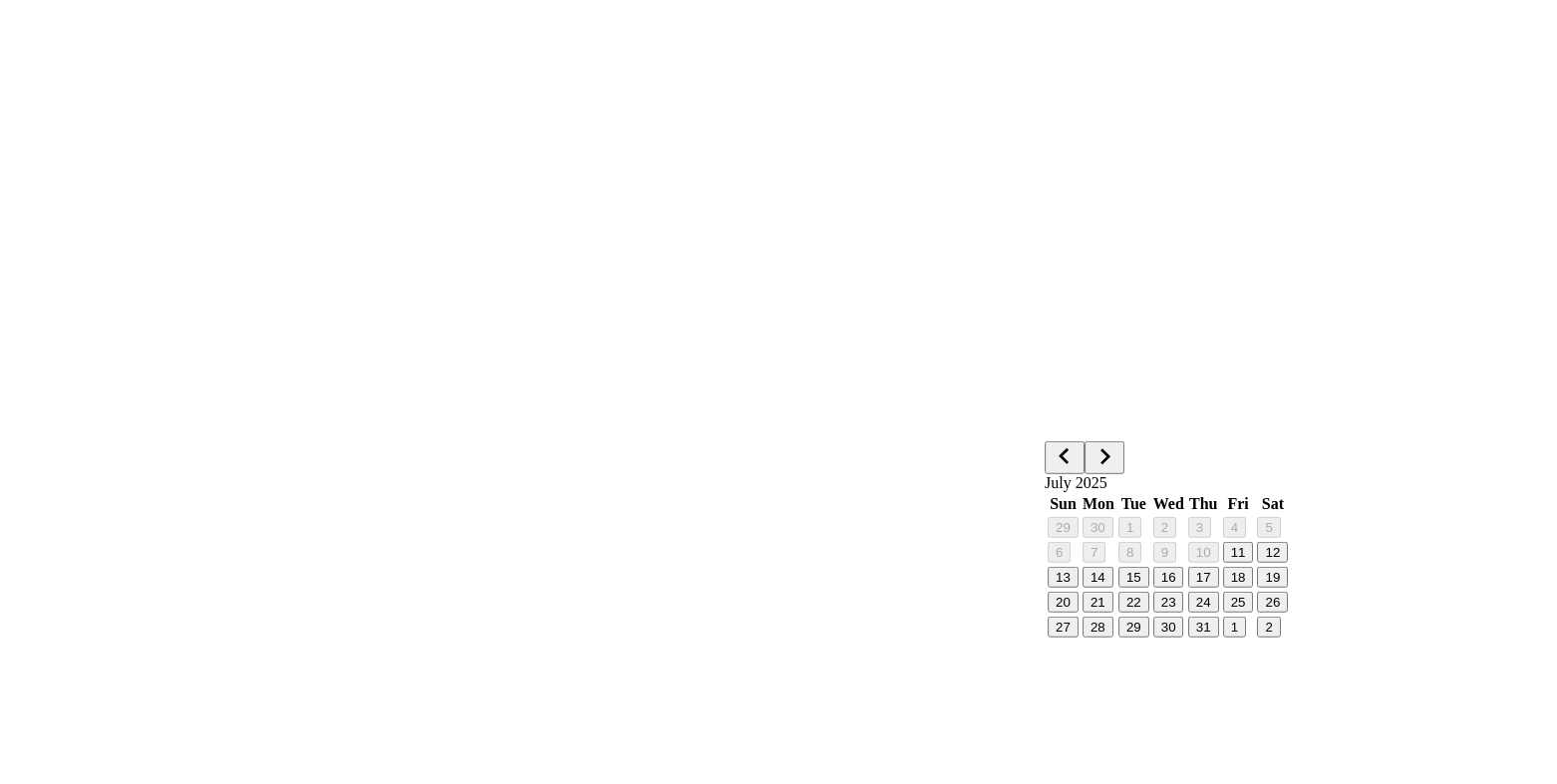 click at bounding box center (1104, 456) 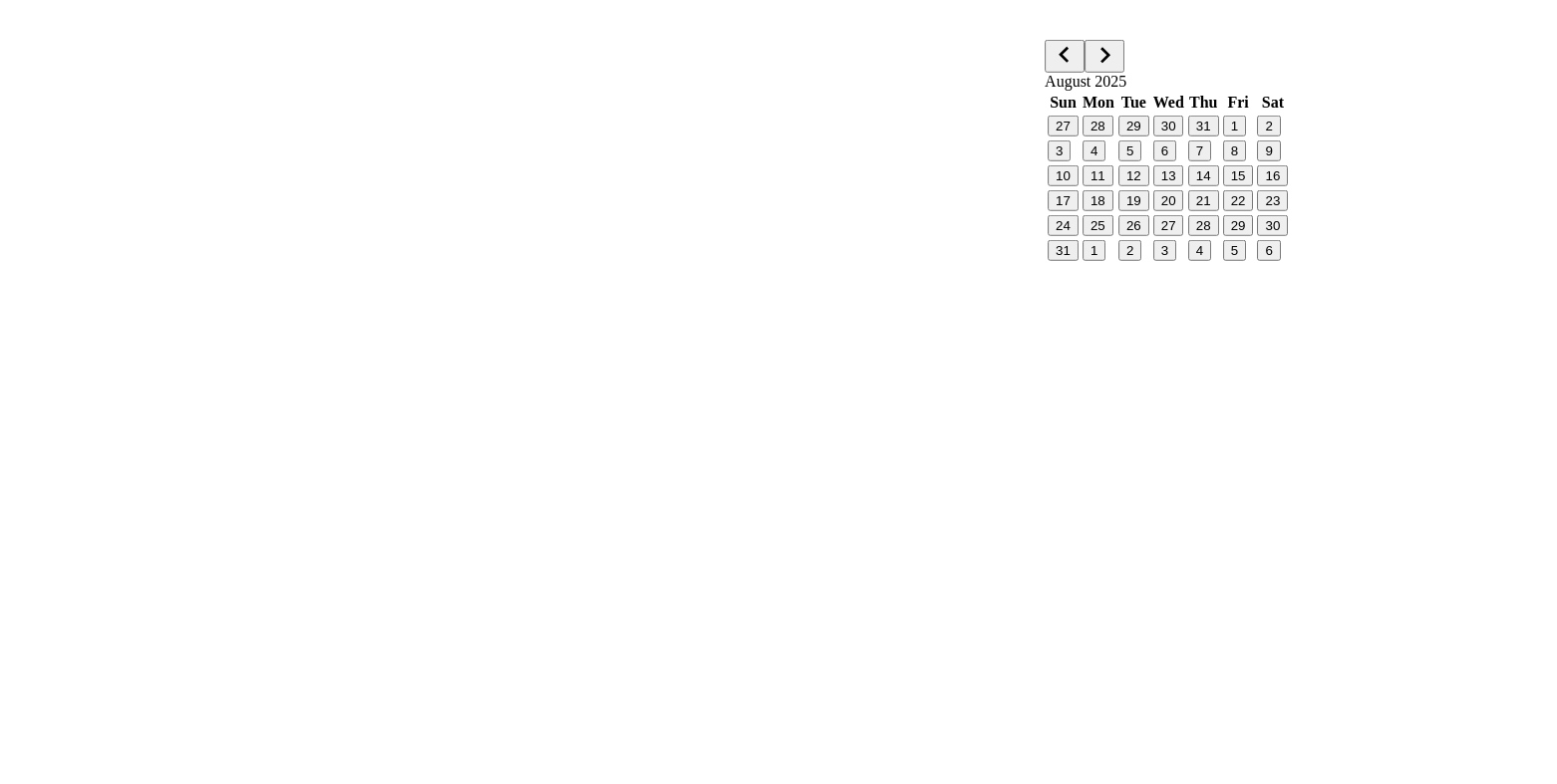 click on "Direct flights only" at bounding box center [778, 3026] 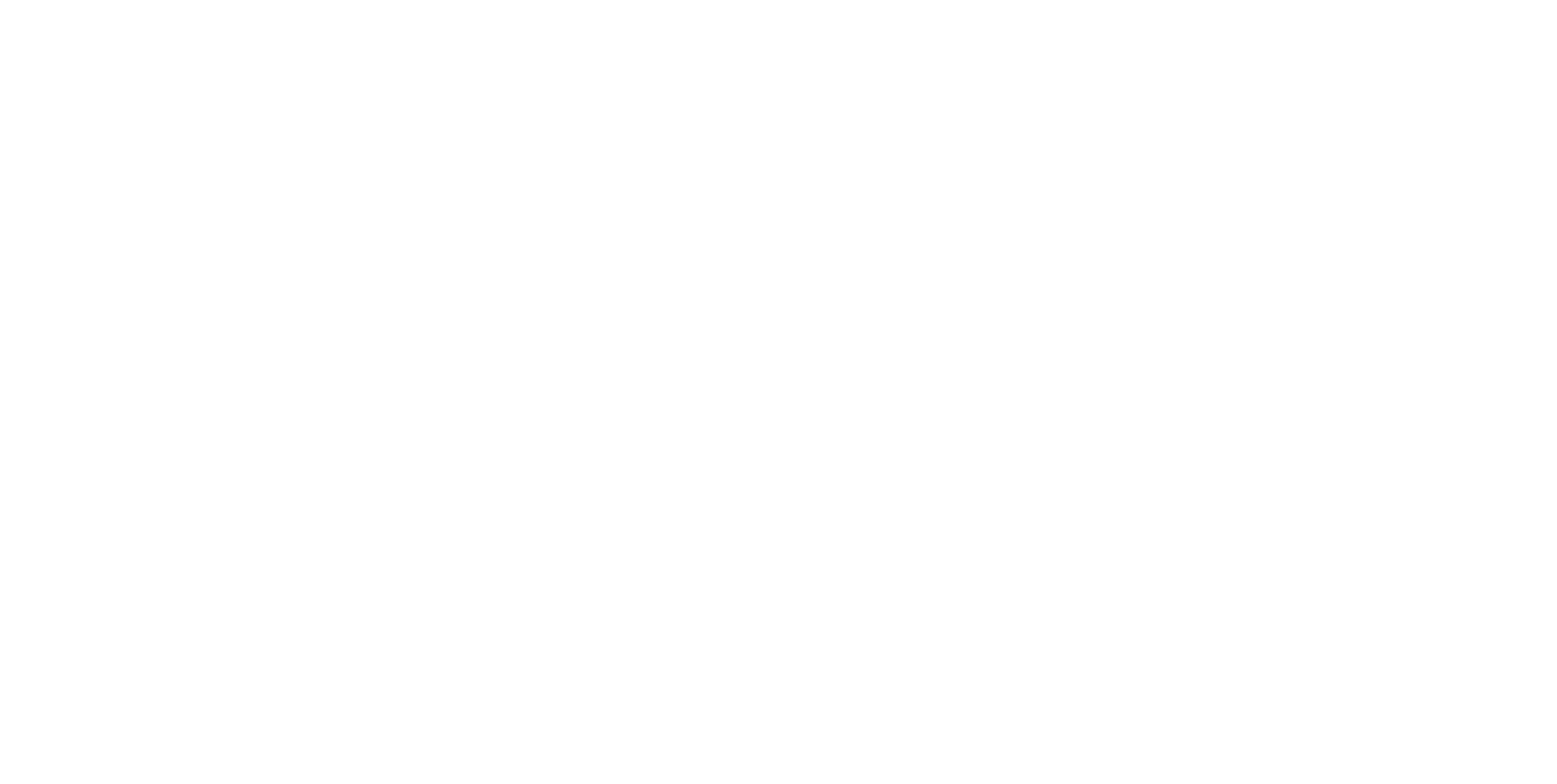 click on "Arrival" at bounding box center [124, 2968] 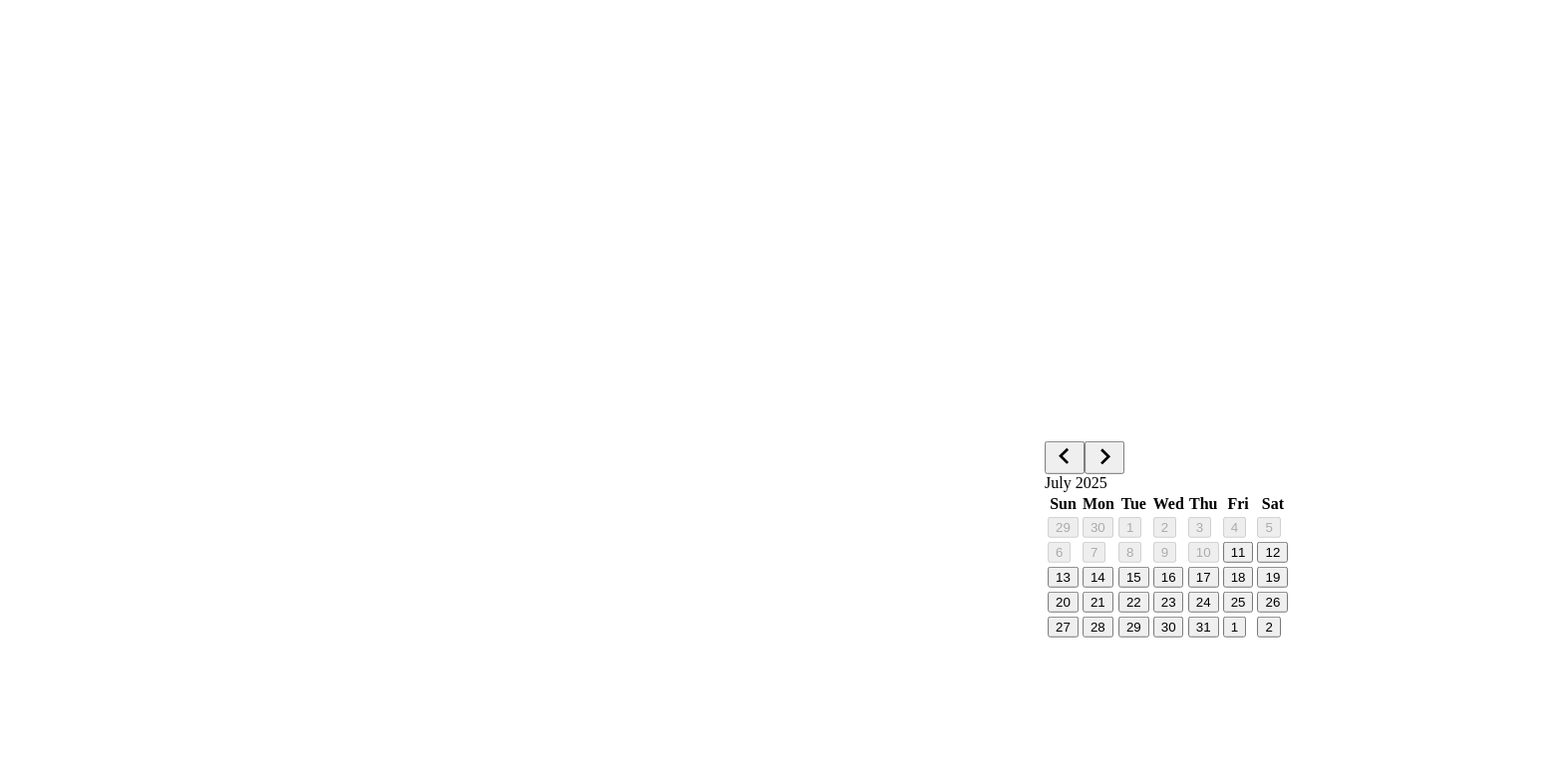 click at bounding box center [1104, 456] 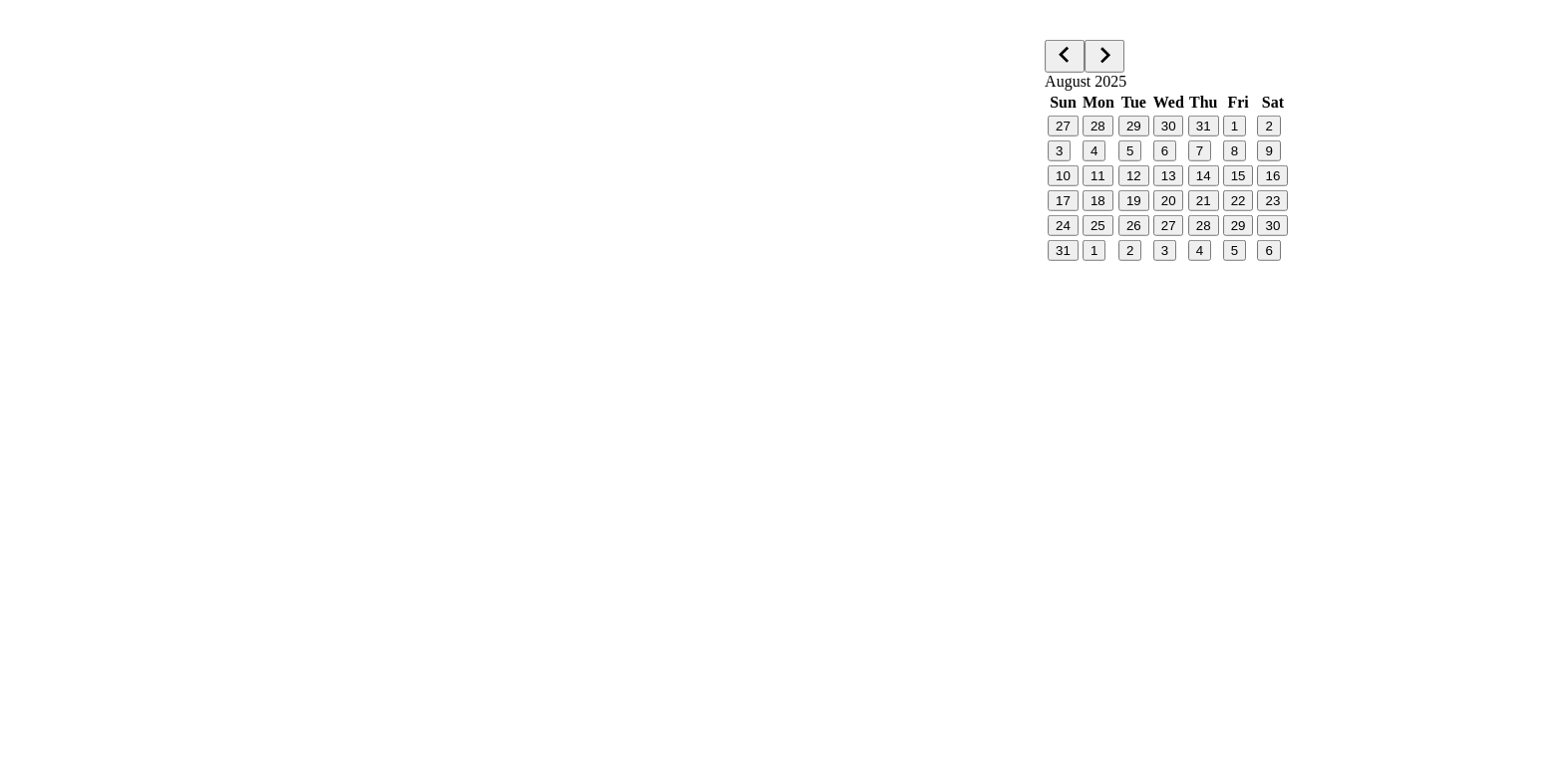 click at bounding box center (1104, 55) 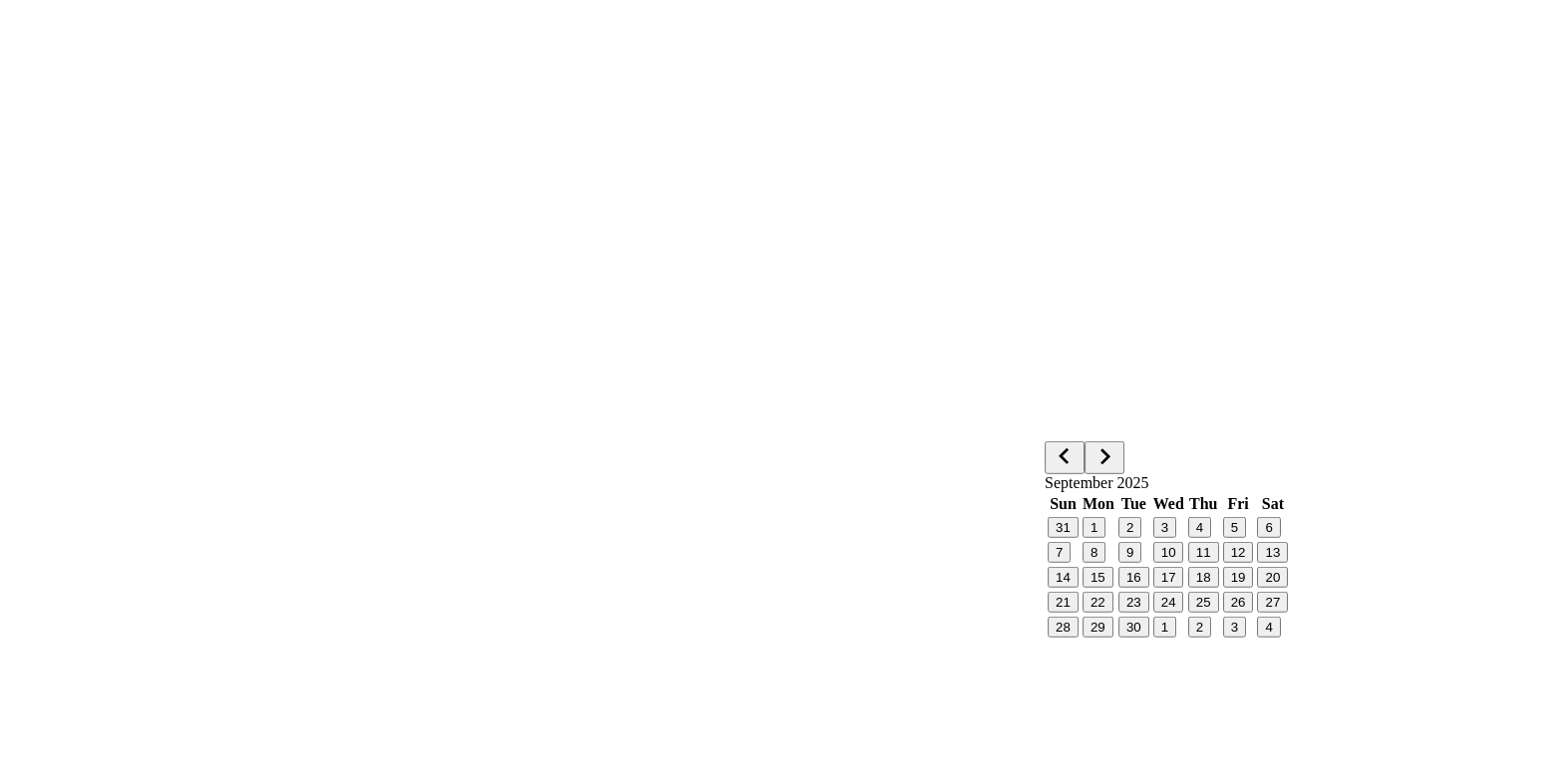 click at bounding box center (1104, 456) 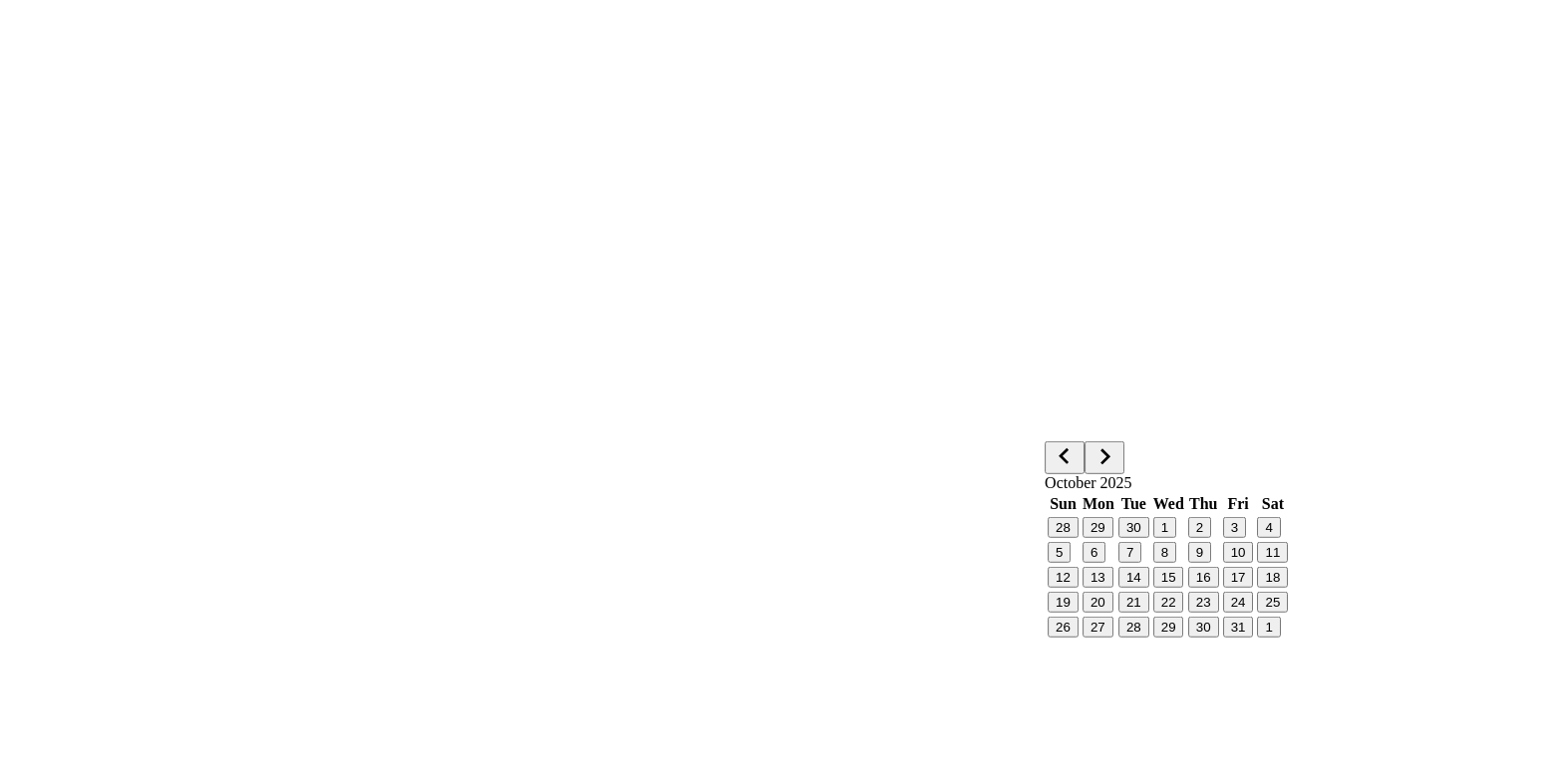 click at bounding box center [1104, 456] 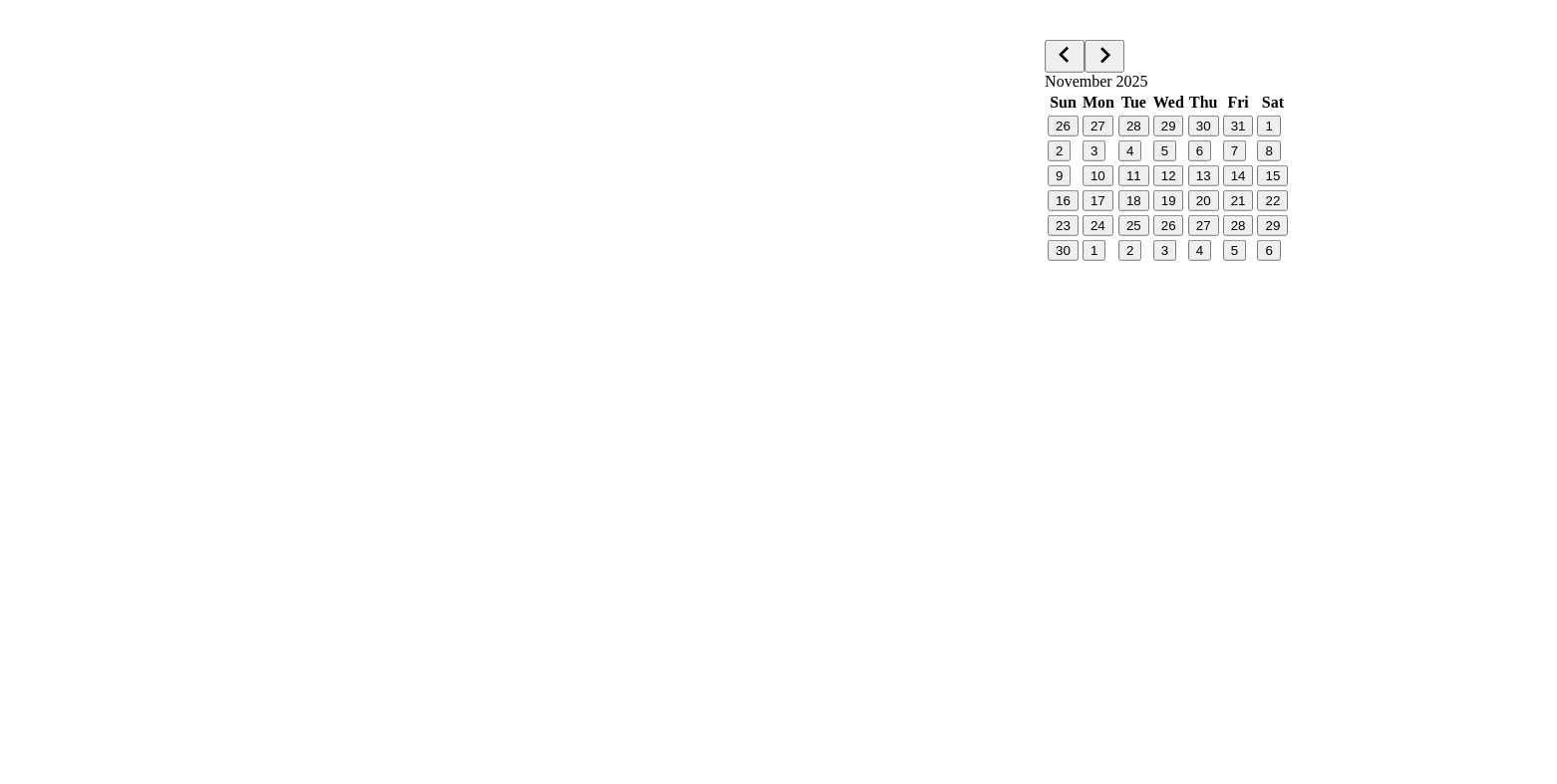 click at bounding box center (1104, 55) 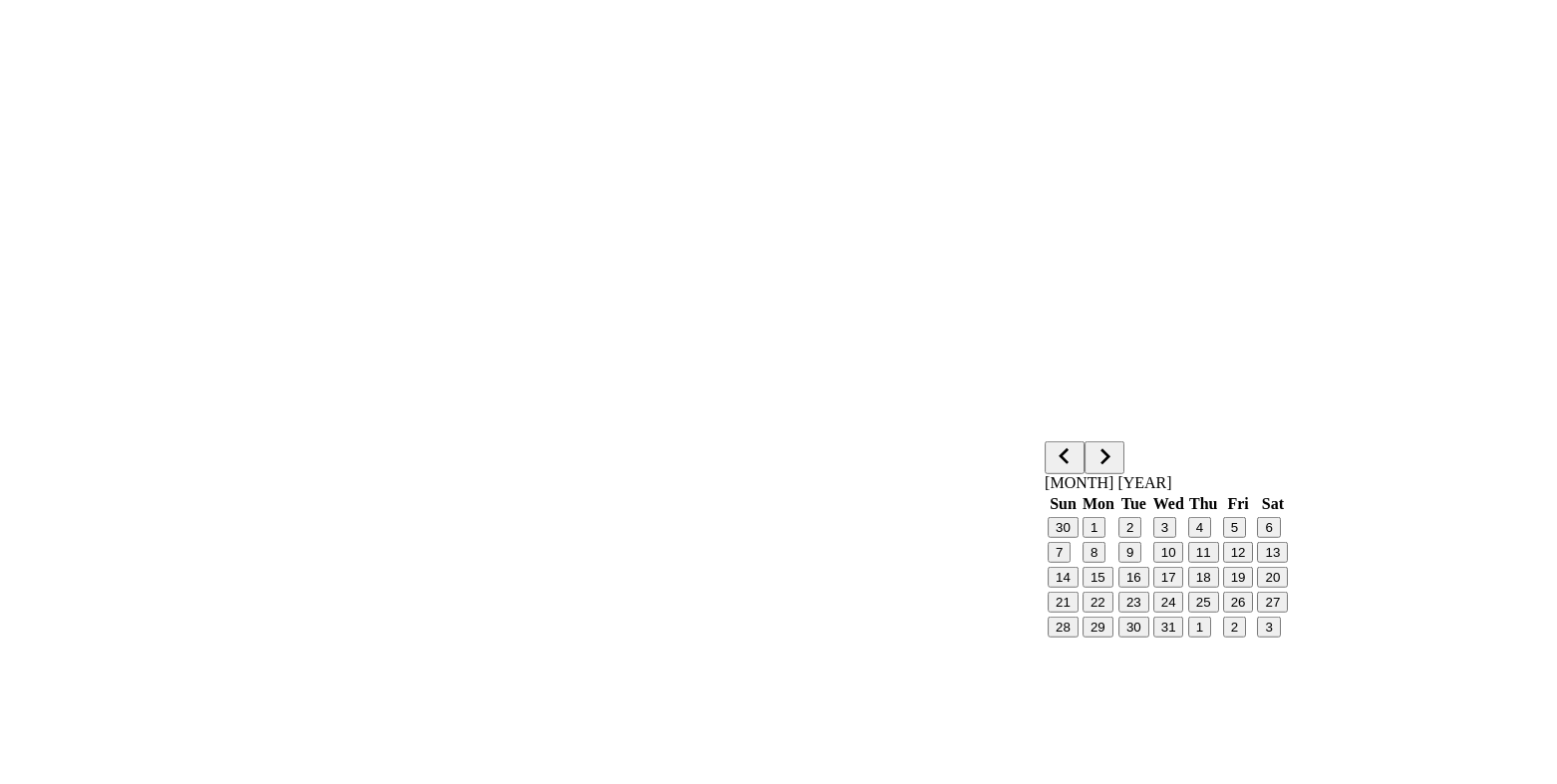 click on "[MONTH] [YEAR]" at bounding box center (1167, 483) 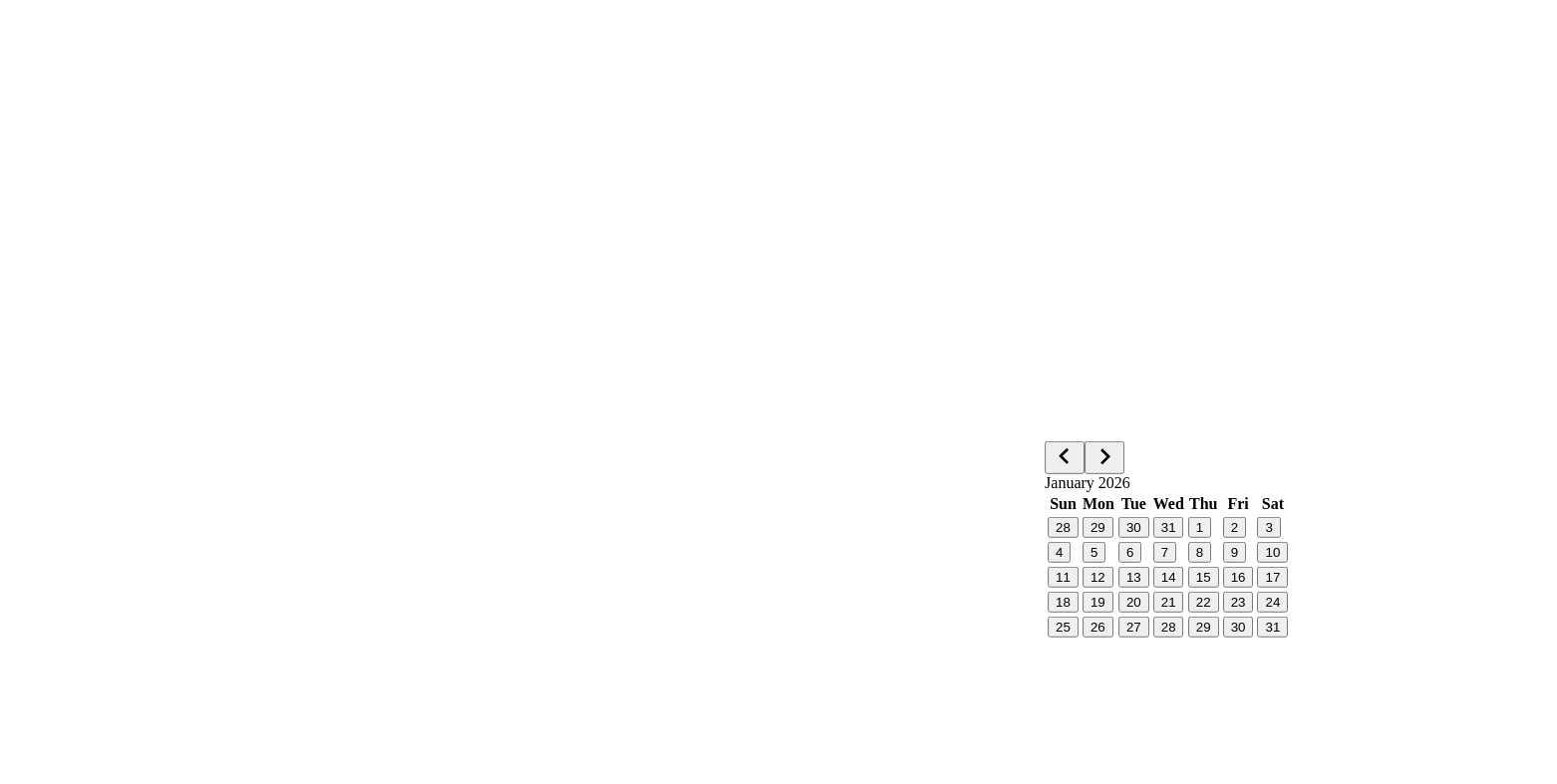 click at bounding box center (1104, 456) 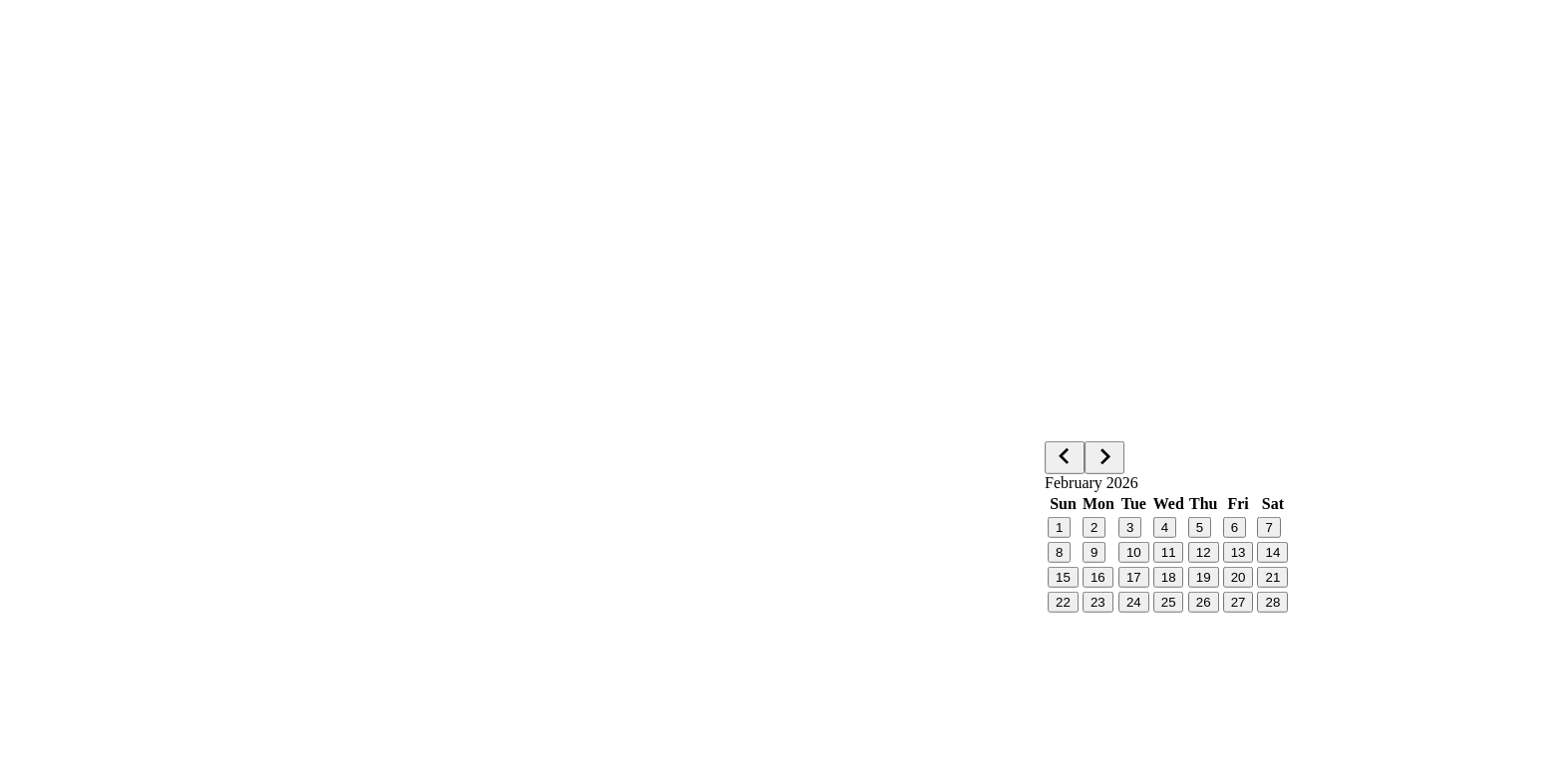 click at bounding box center (1104, 456) 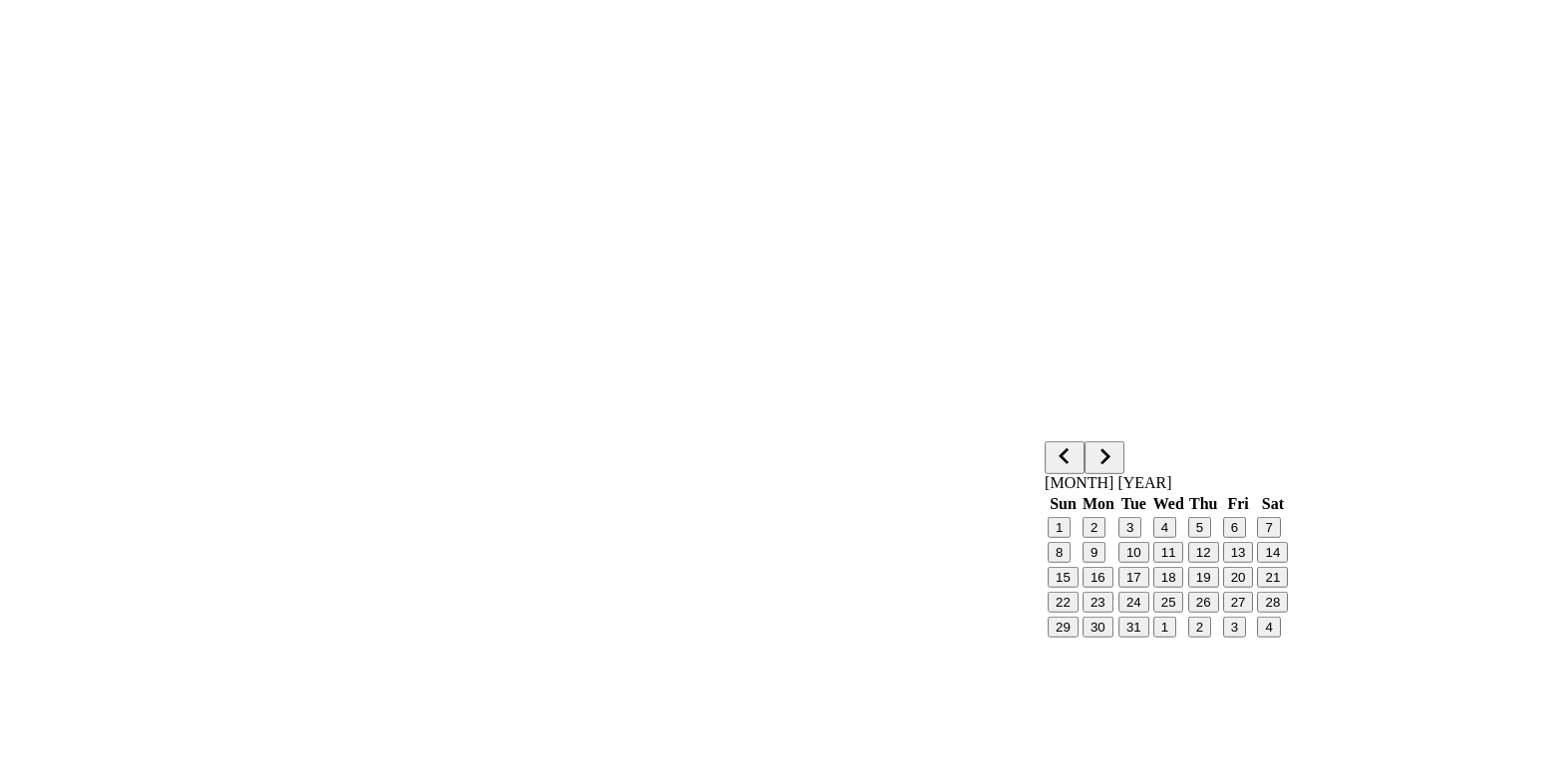 click on "2" at bounding box center (1093, 527) 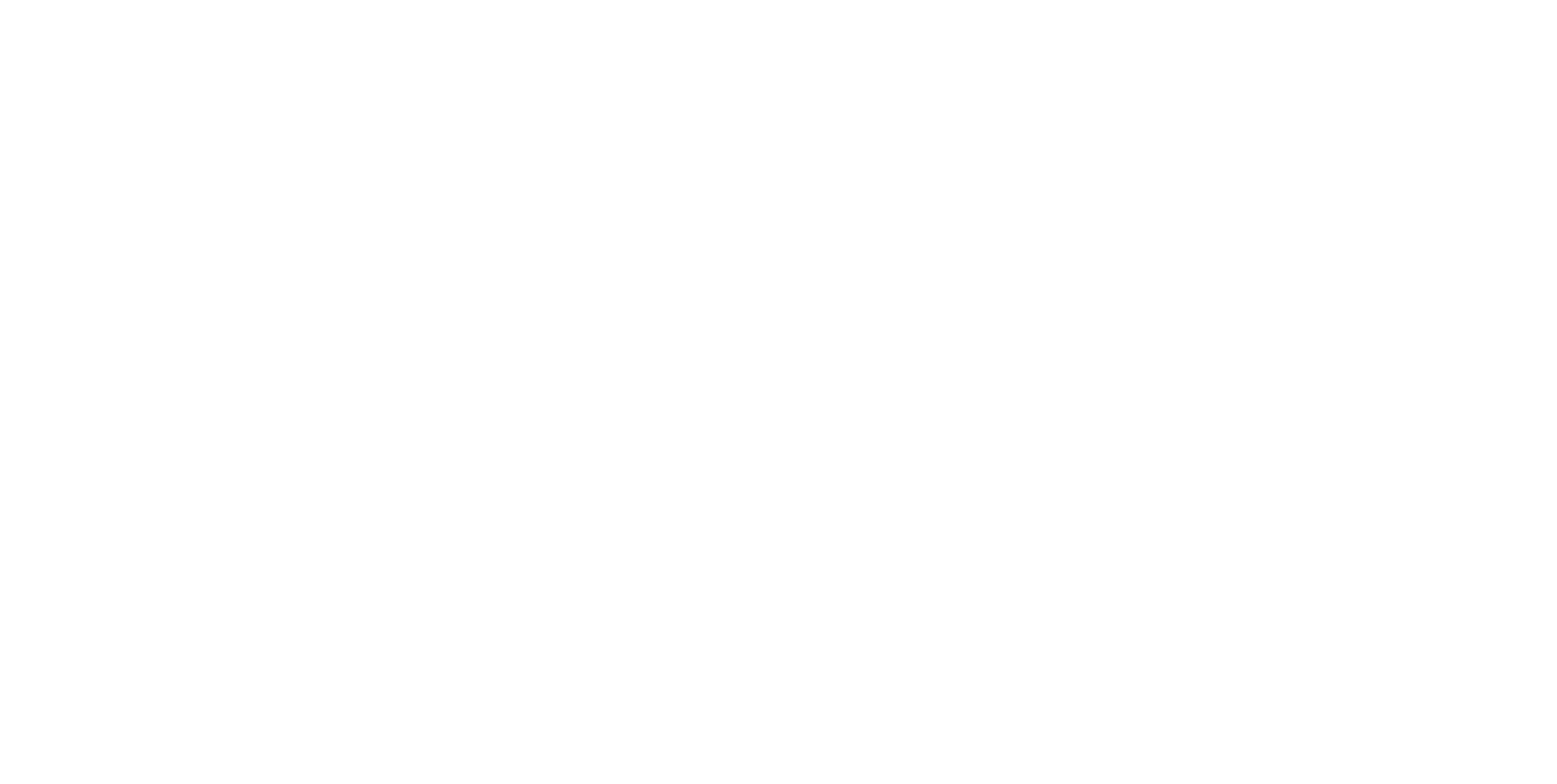 click on "[MONTH] [DAY], [YEAR]" at bounding box center [176, 2968] 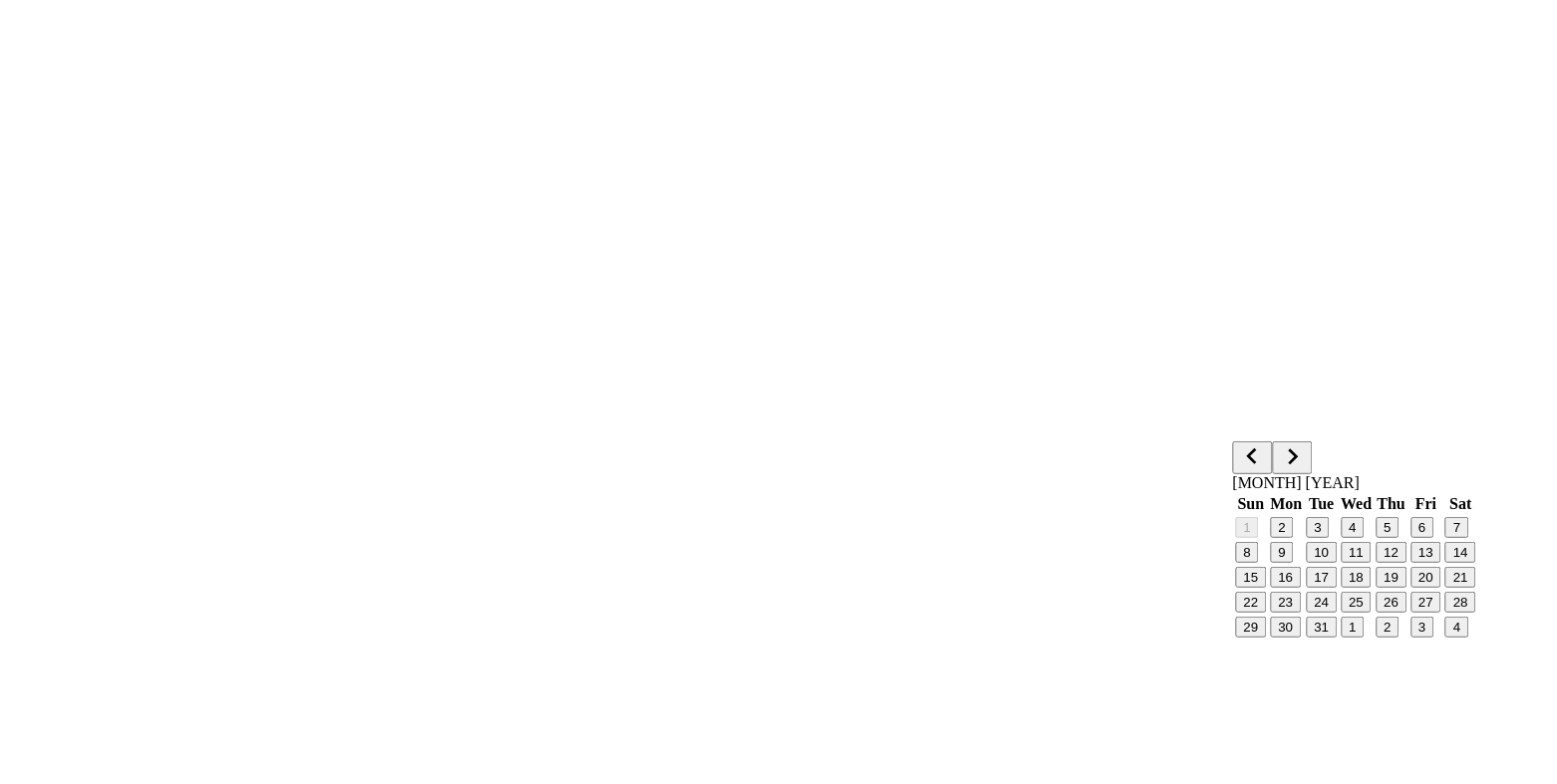 click on "6" at bounding box center (1421, 527) 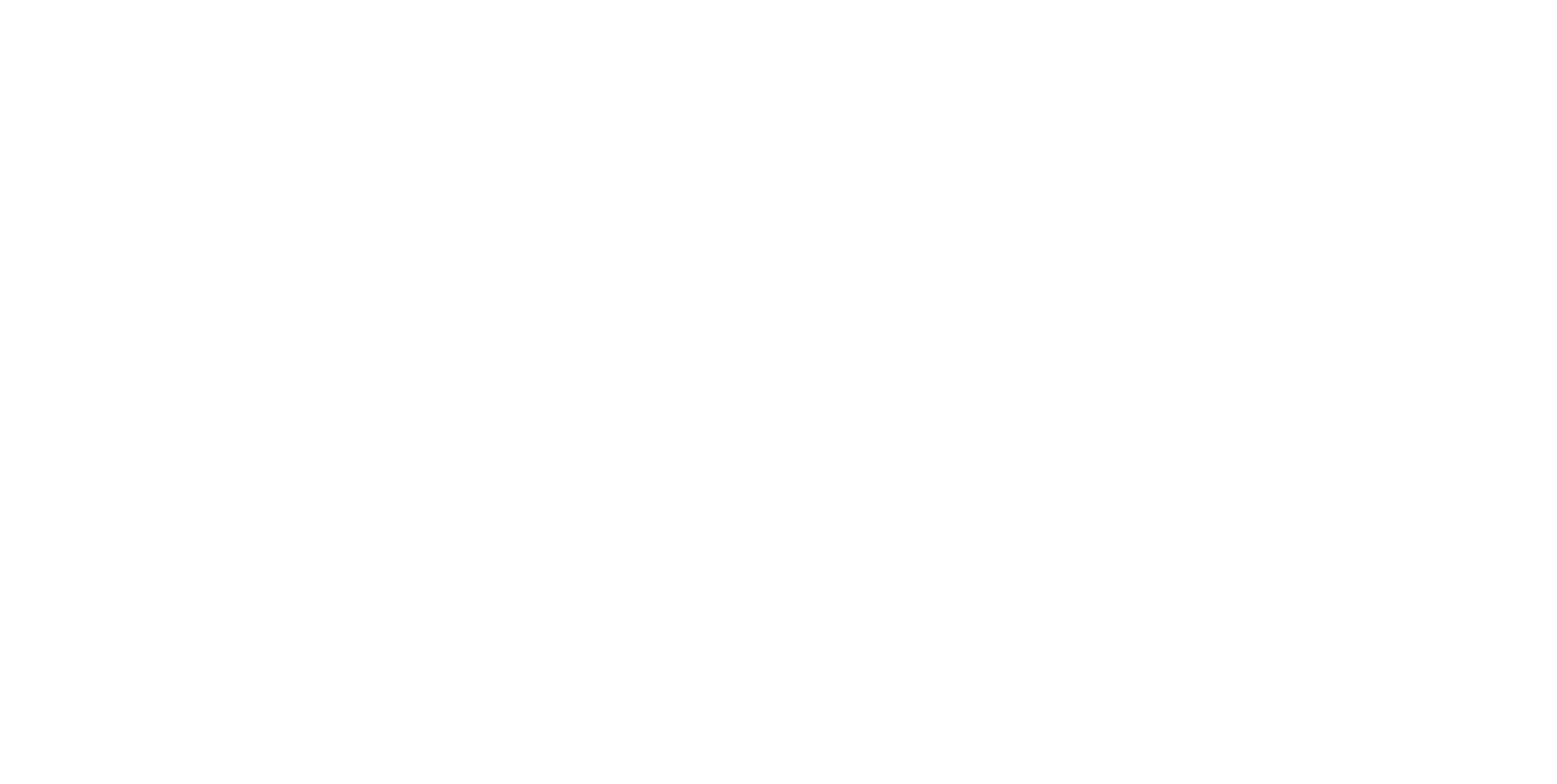 scroll, scrollTop: 190, scrollLeft: 0, axis: vertical 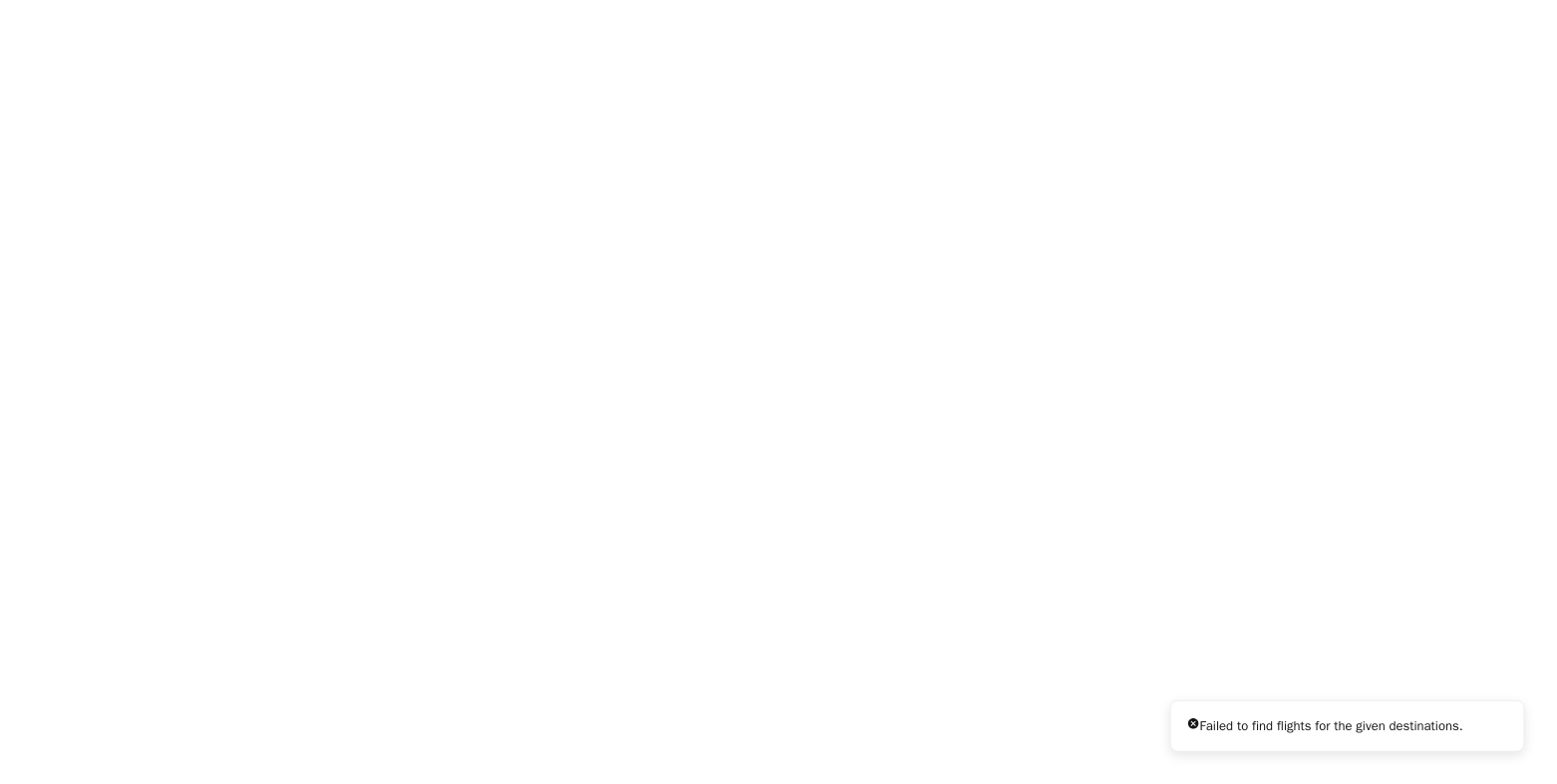 click on "Estimate & search flights" at bounding box center [89, 2997] 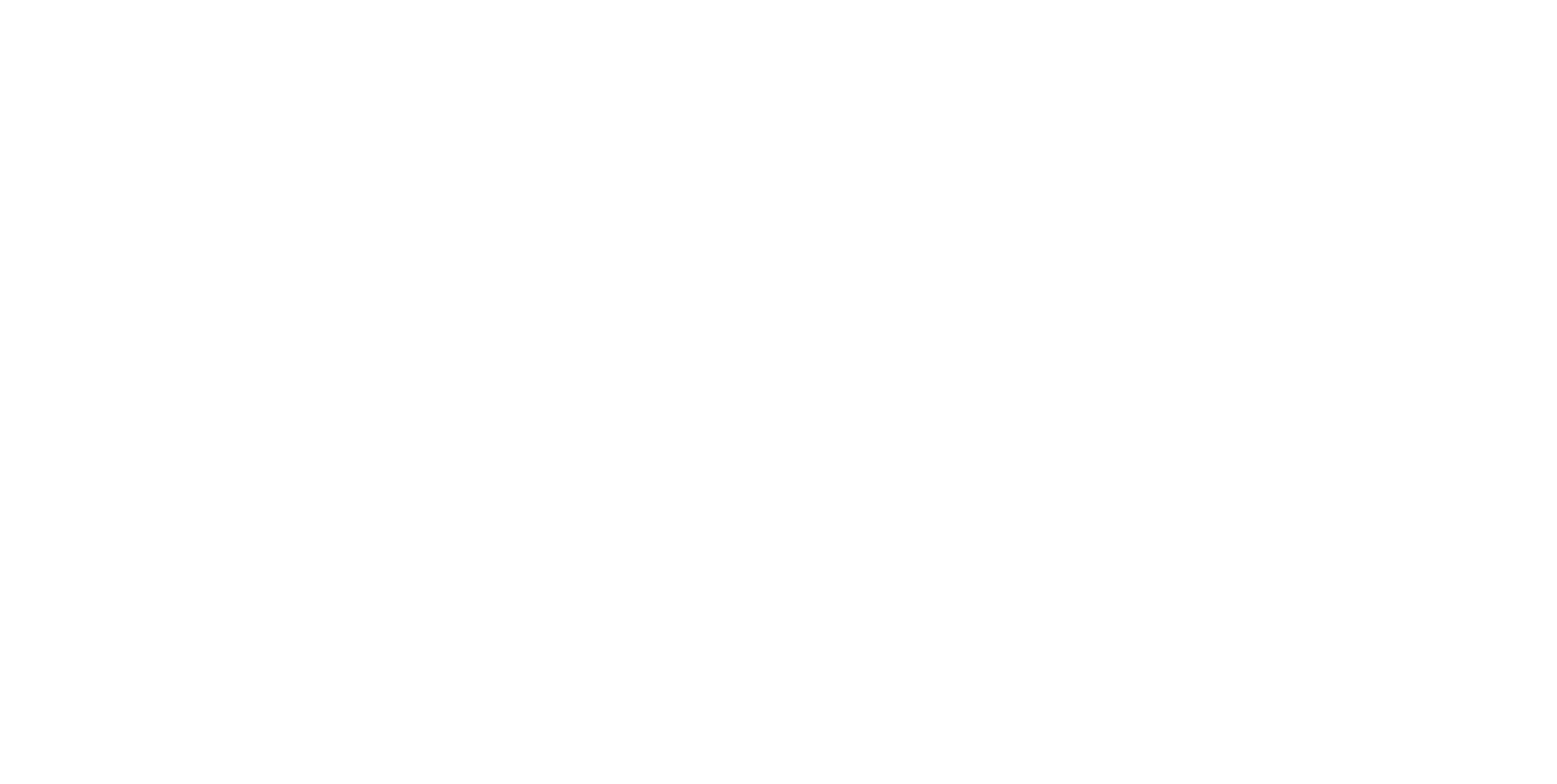 click at bounding box center [16, 2599] 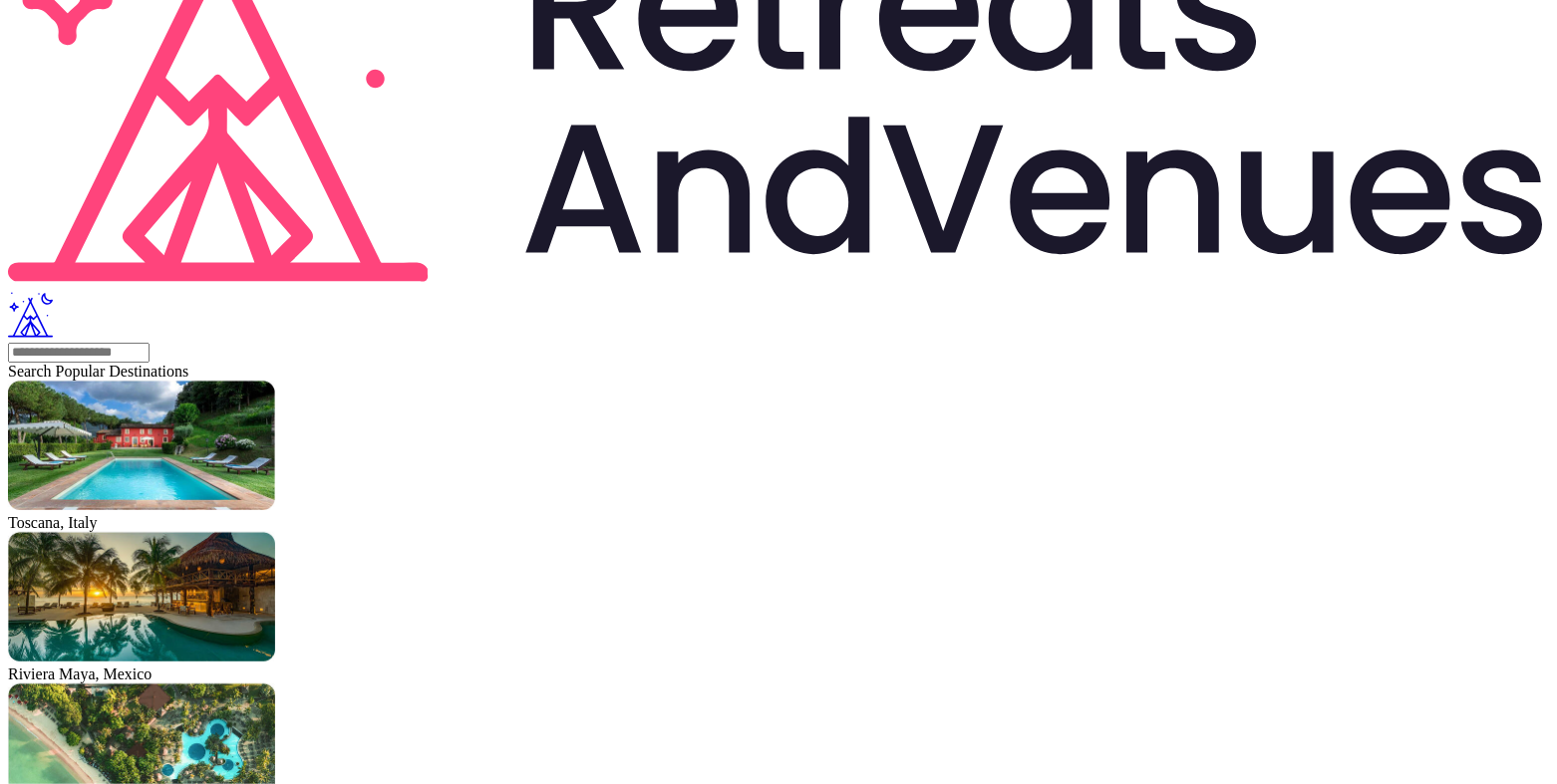 click on "Estimate & search flights" at bounding box center (89, 2997) 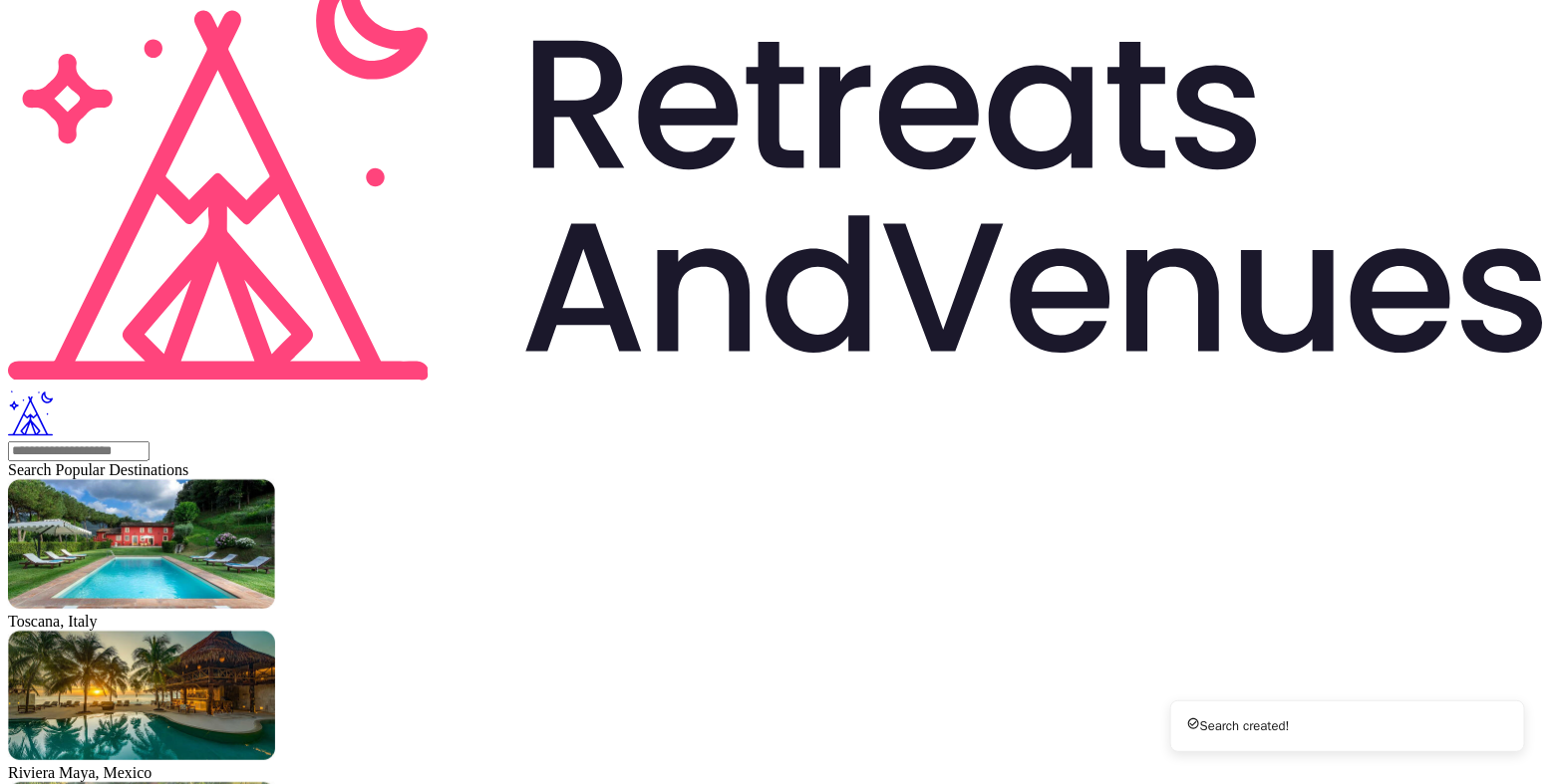scroll, scrollTop: 122, scrollLeft: 0, axis: vertical 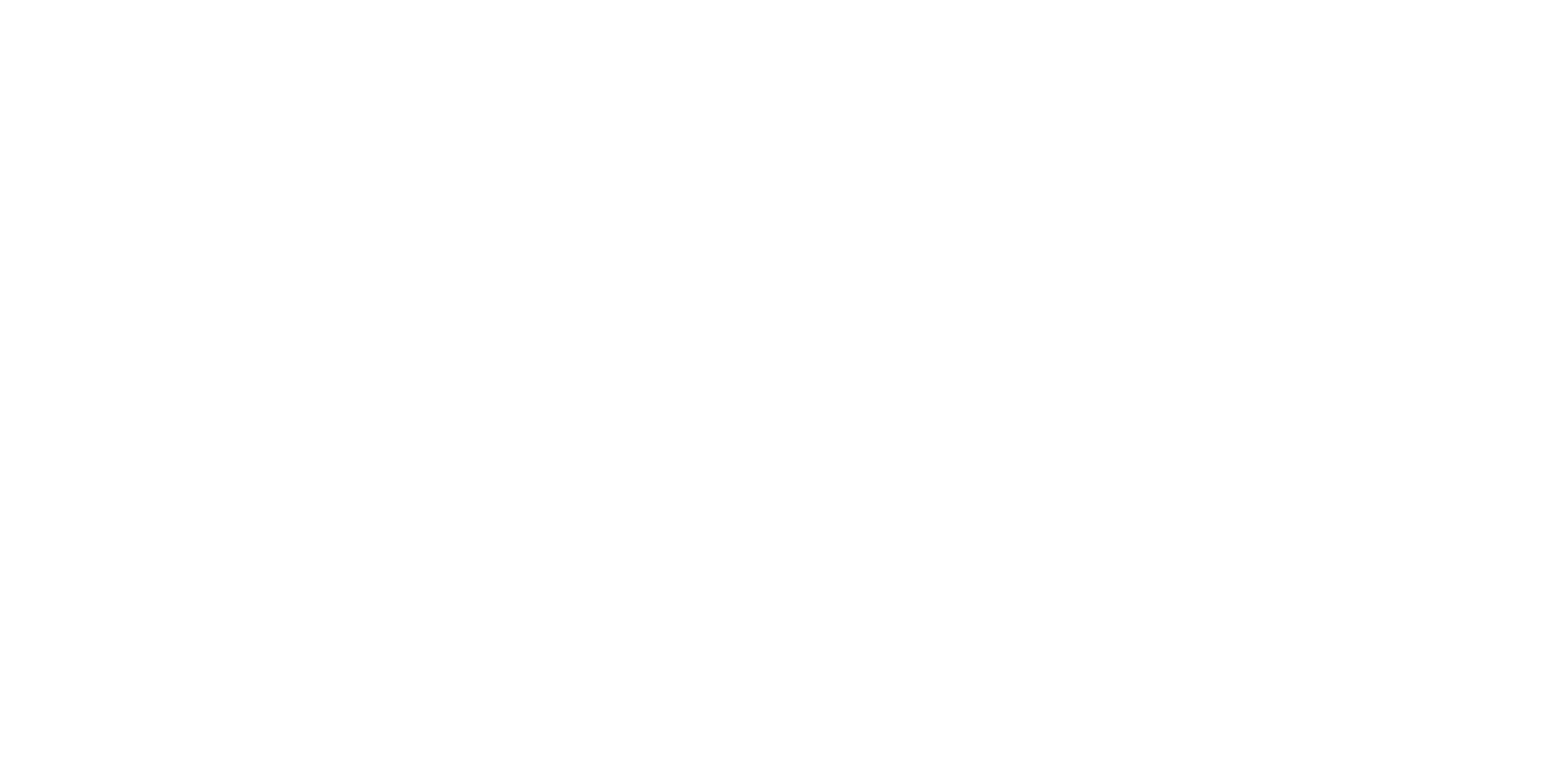 click at bounding box center (16, 2184) 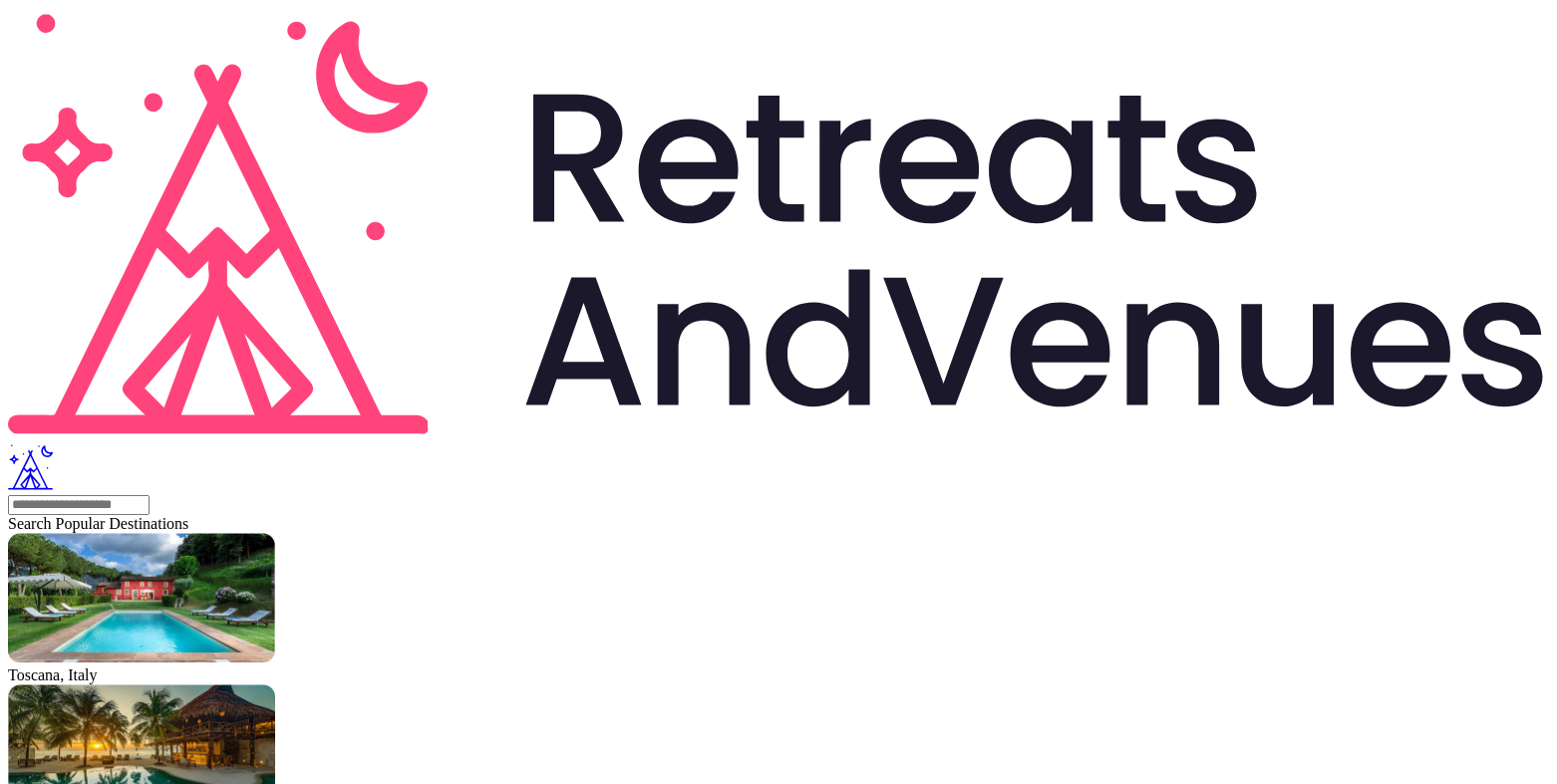 scroll, scrollTop: 0, scrollLeft: 0, axis: both 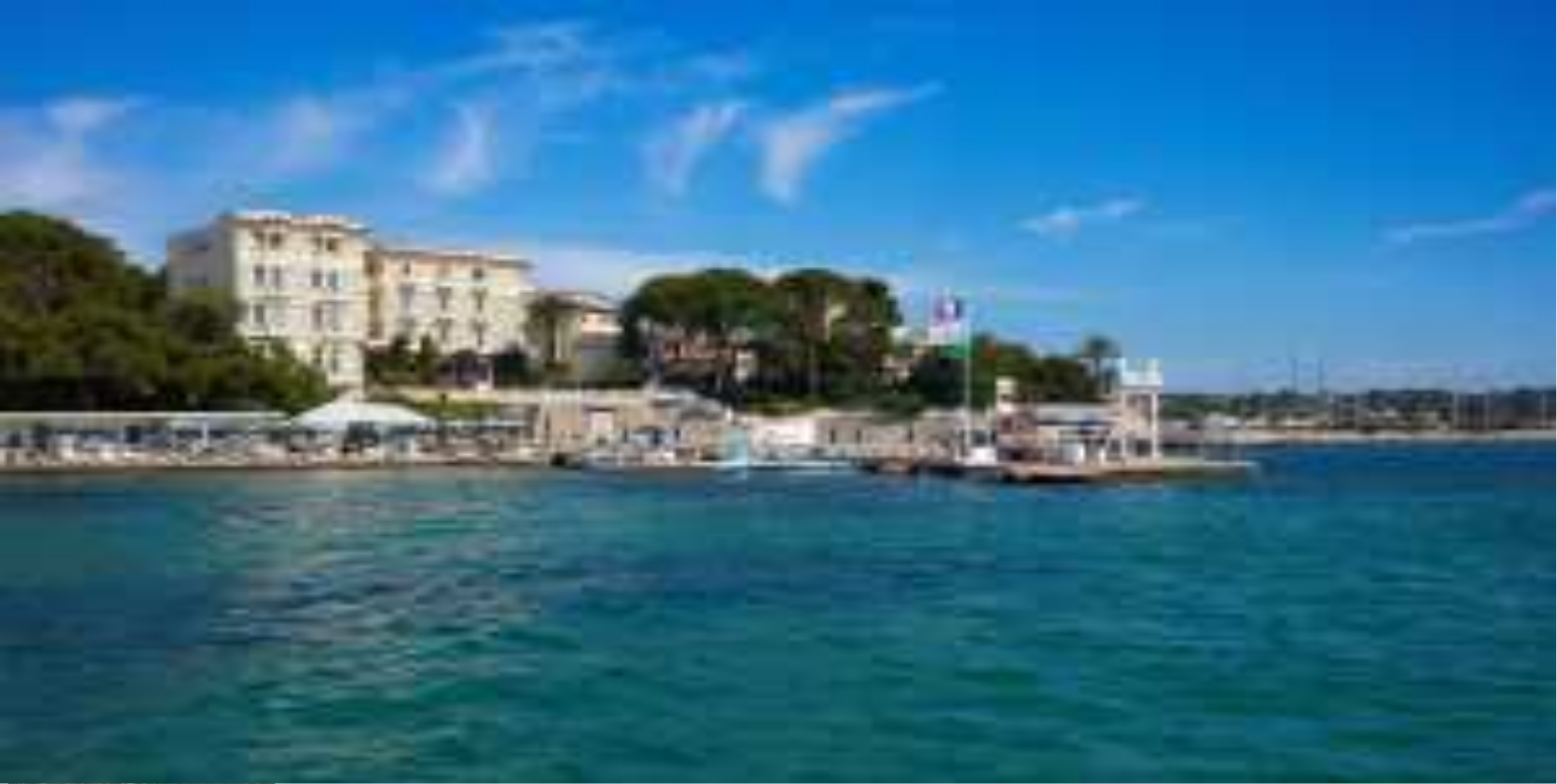 click at bounding box center (1216, 171) 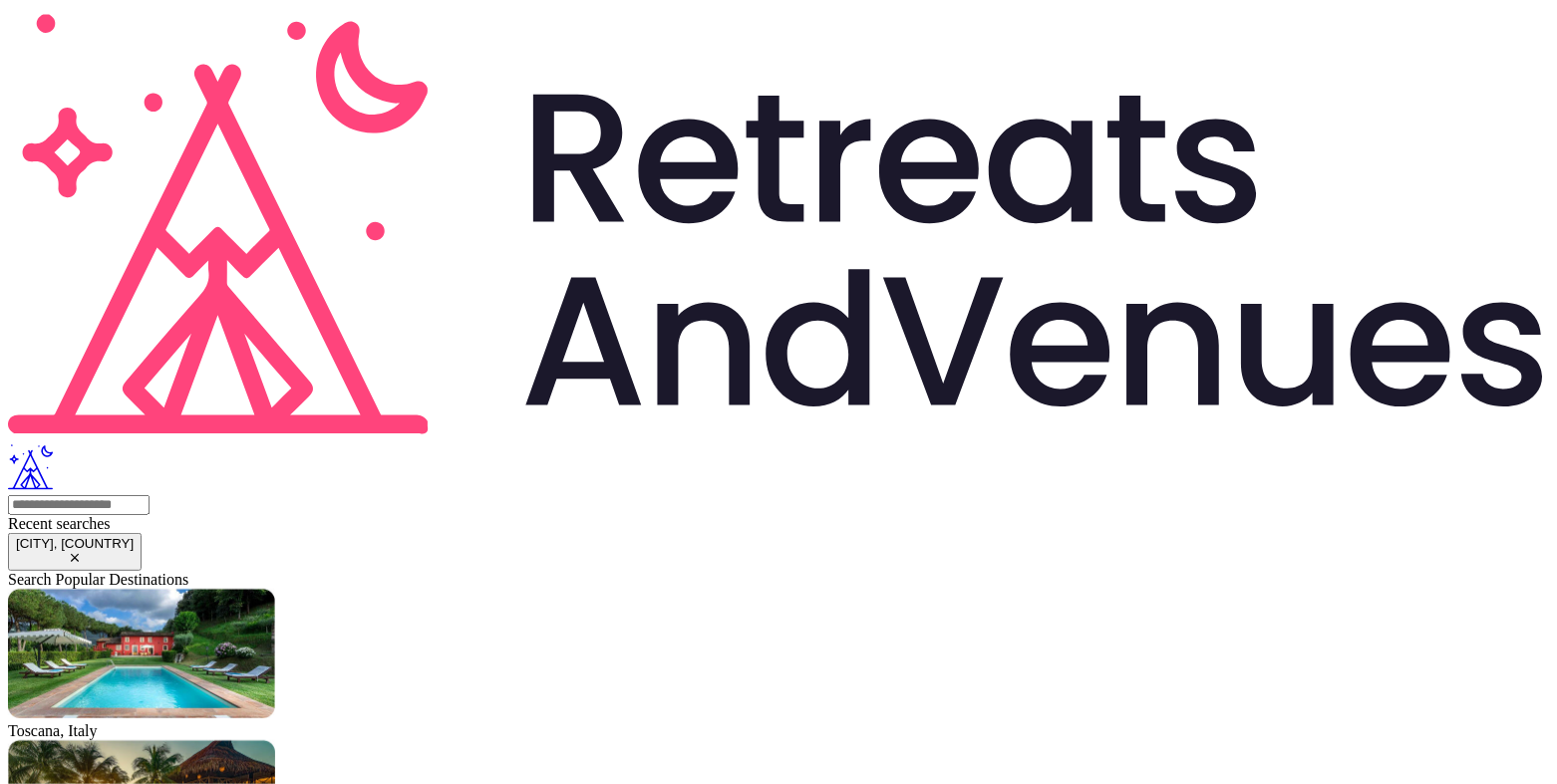 click at bounding box center (22, 1969) 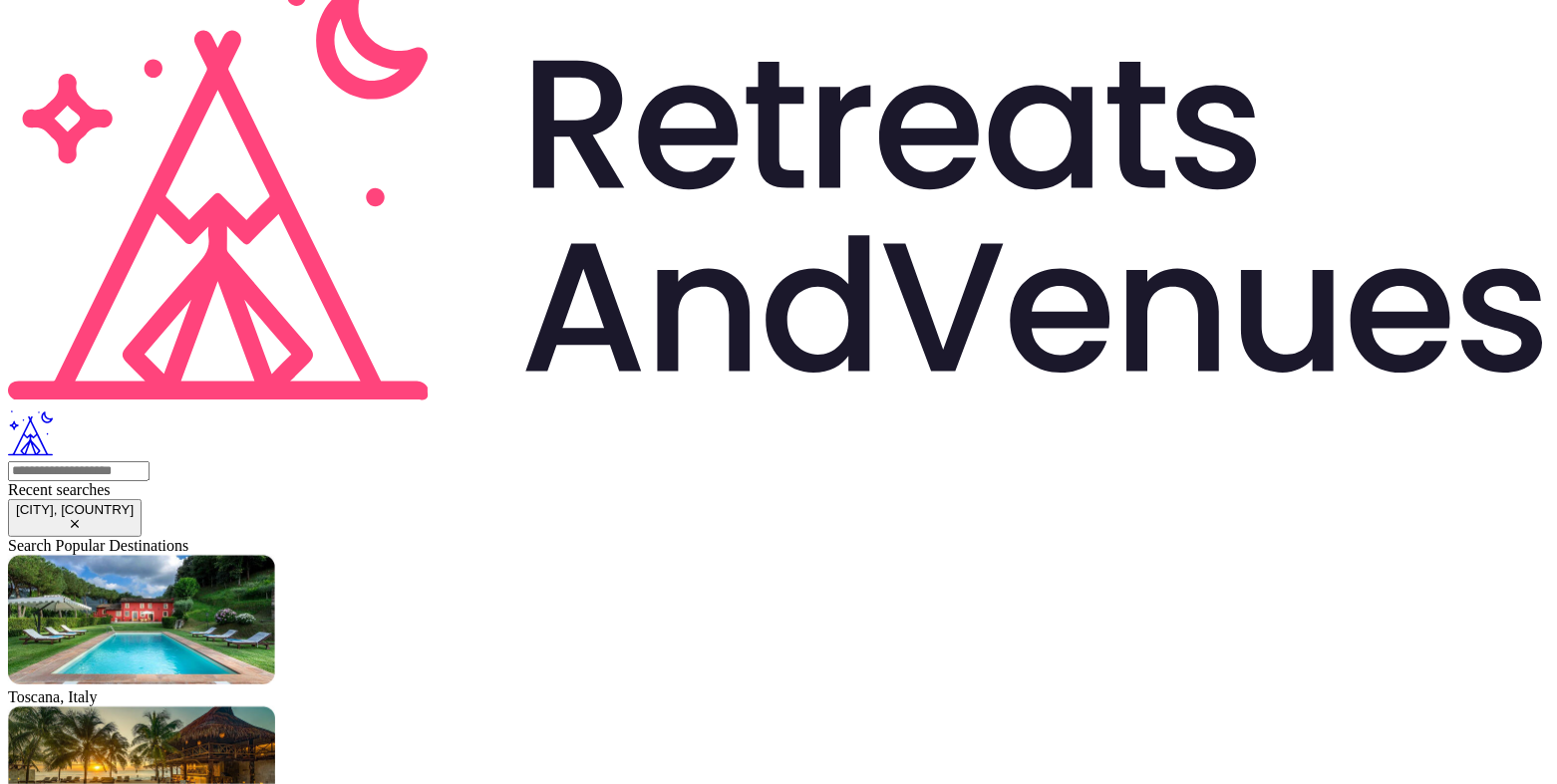 scroll, scrollTop: 39, scrollLeft: 0, axis: vertical 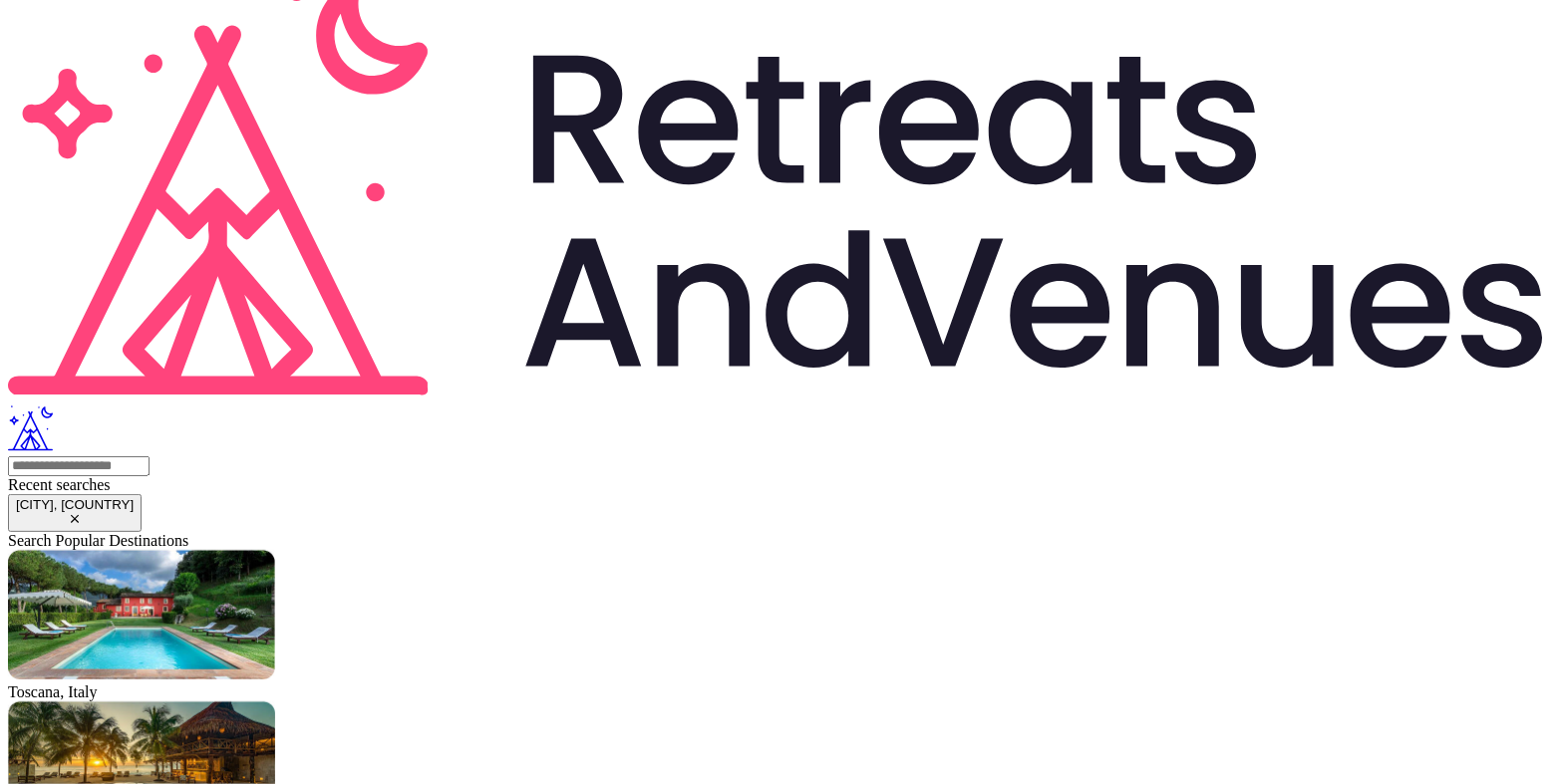 click at bounding box center (157, 2843) 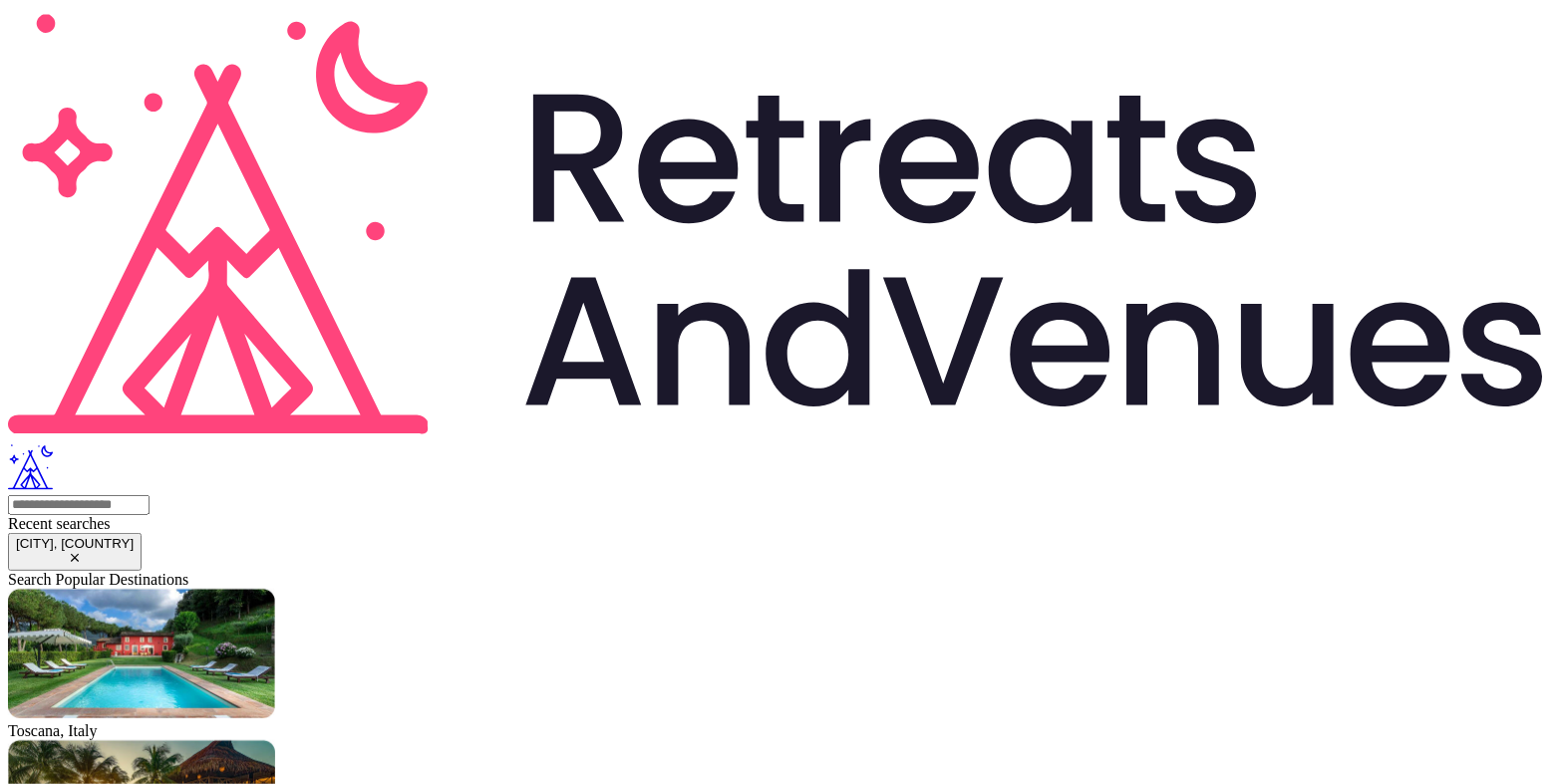 click on "Compare & book" at bounding box center [63, 2626] 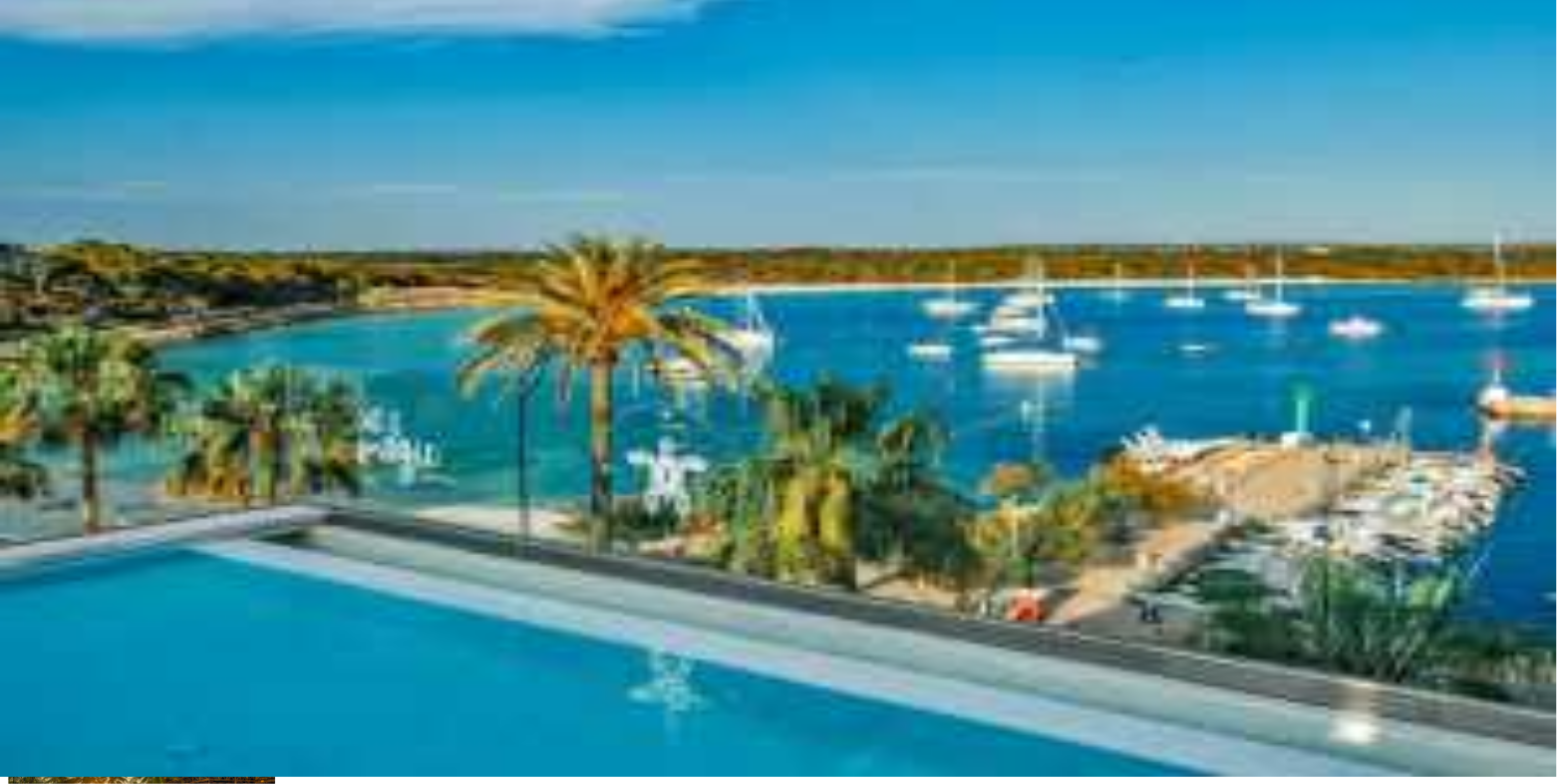 scroll, scrollTop: 0, scrollLeft: 0, axis: both 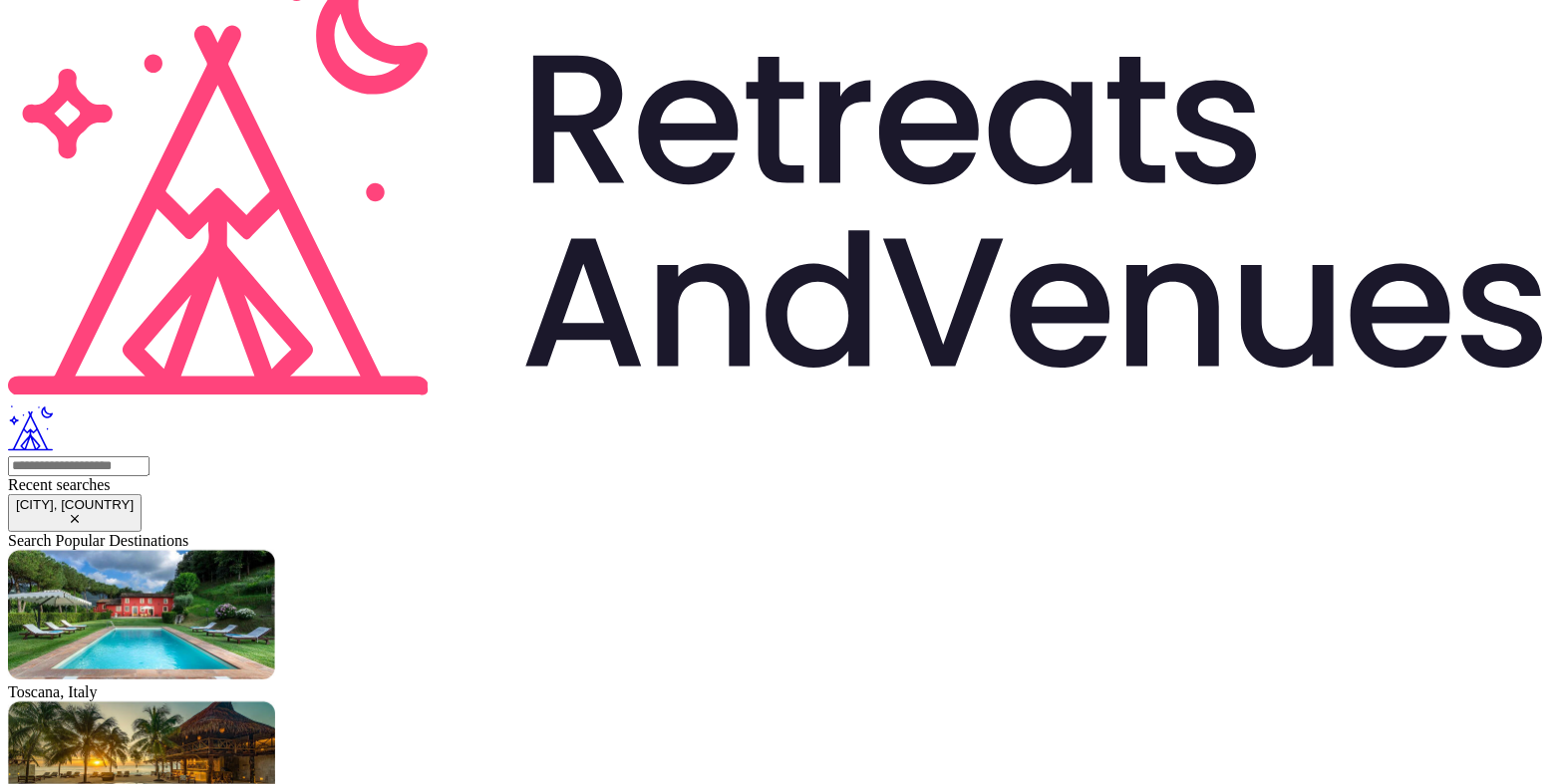 click at bounding box center (157, 2469) 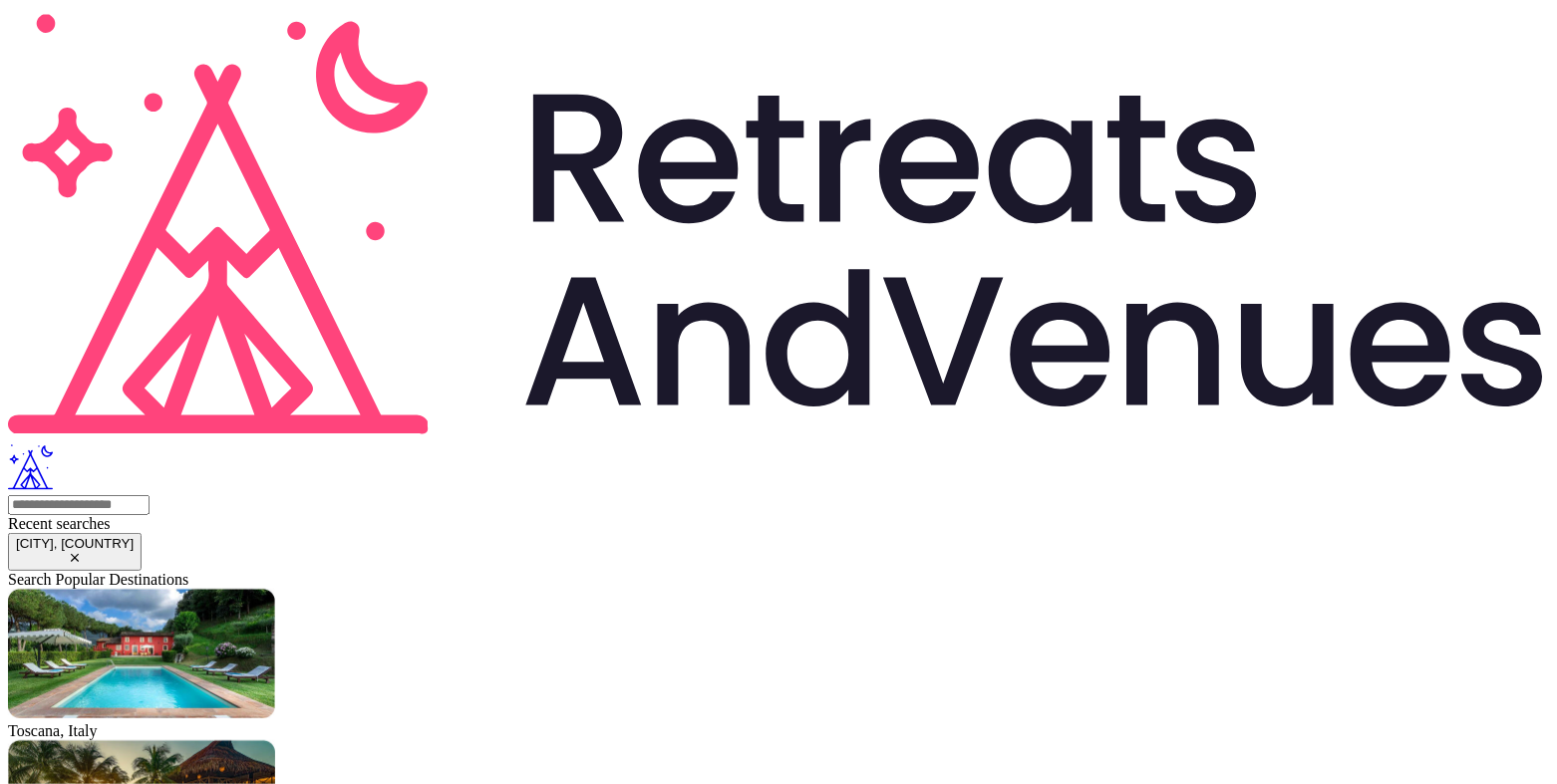 click on "Compare & book" at bounding box center (63, 2608) 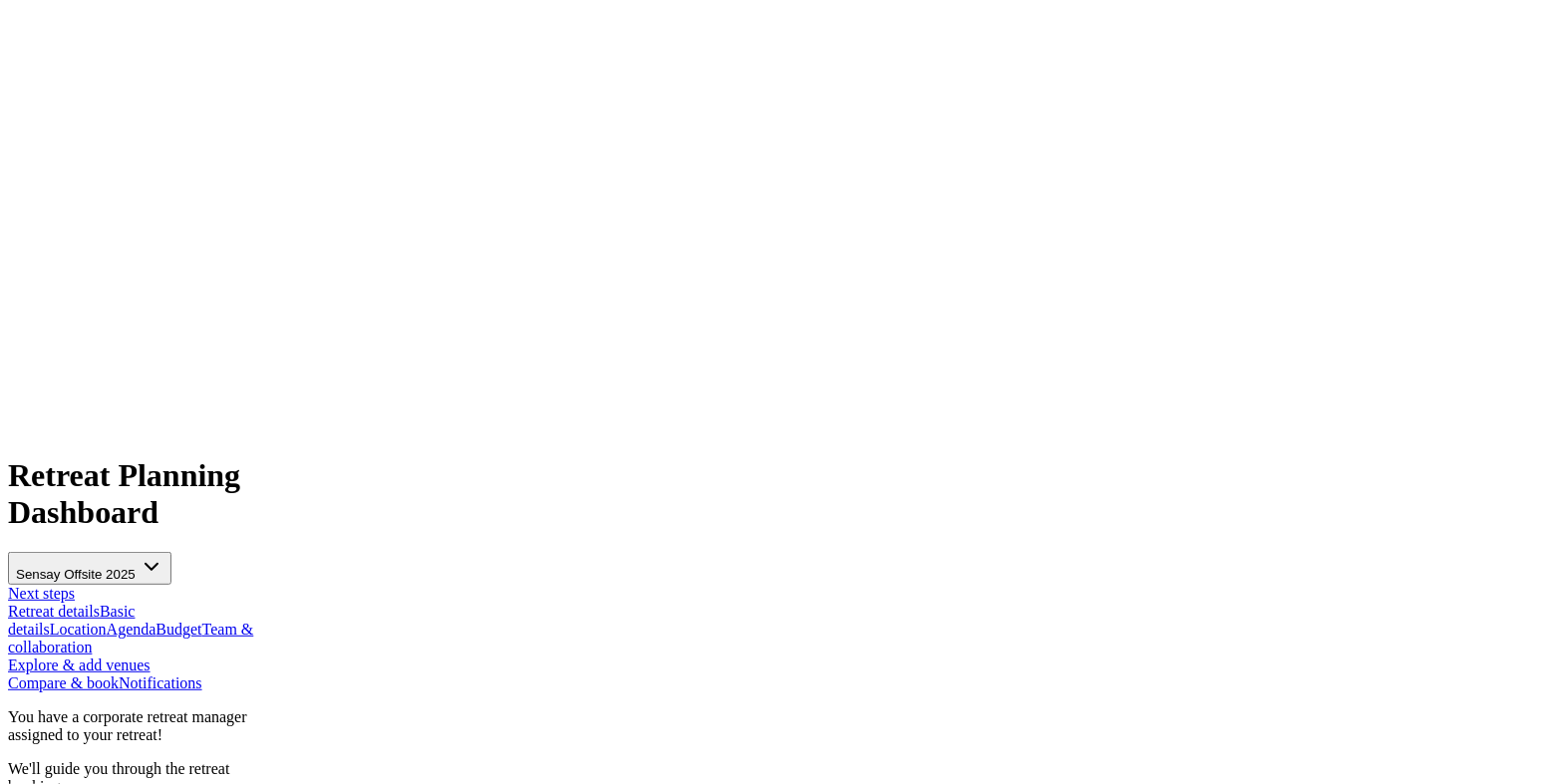 scroll, scrollTop: 1770, scrollLeft: 0, axis: vertical 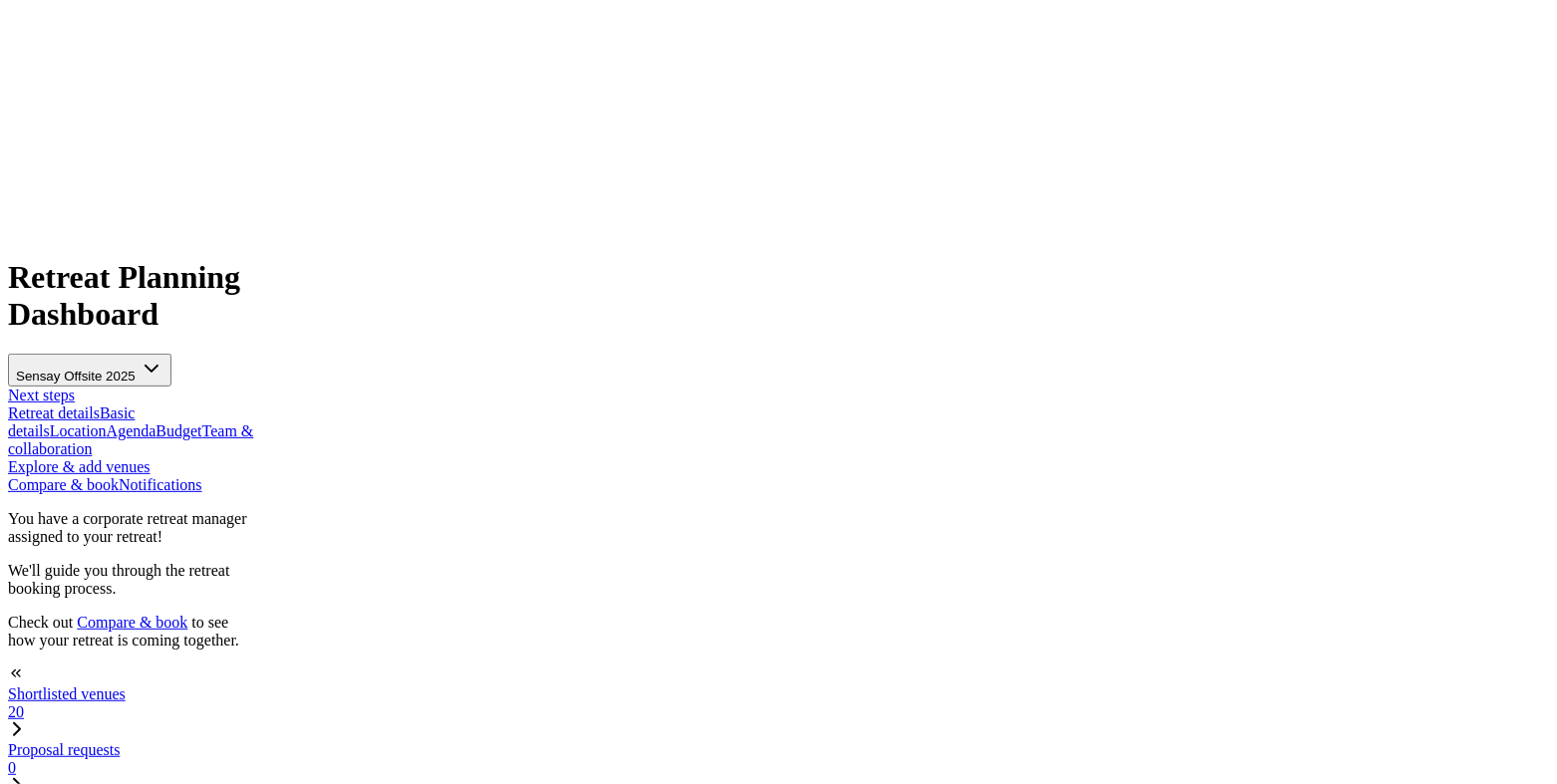 click on "Angsana Corfu Resort & Spa" at bounding box center (798, 3546) 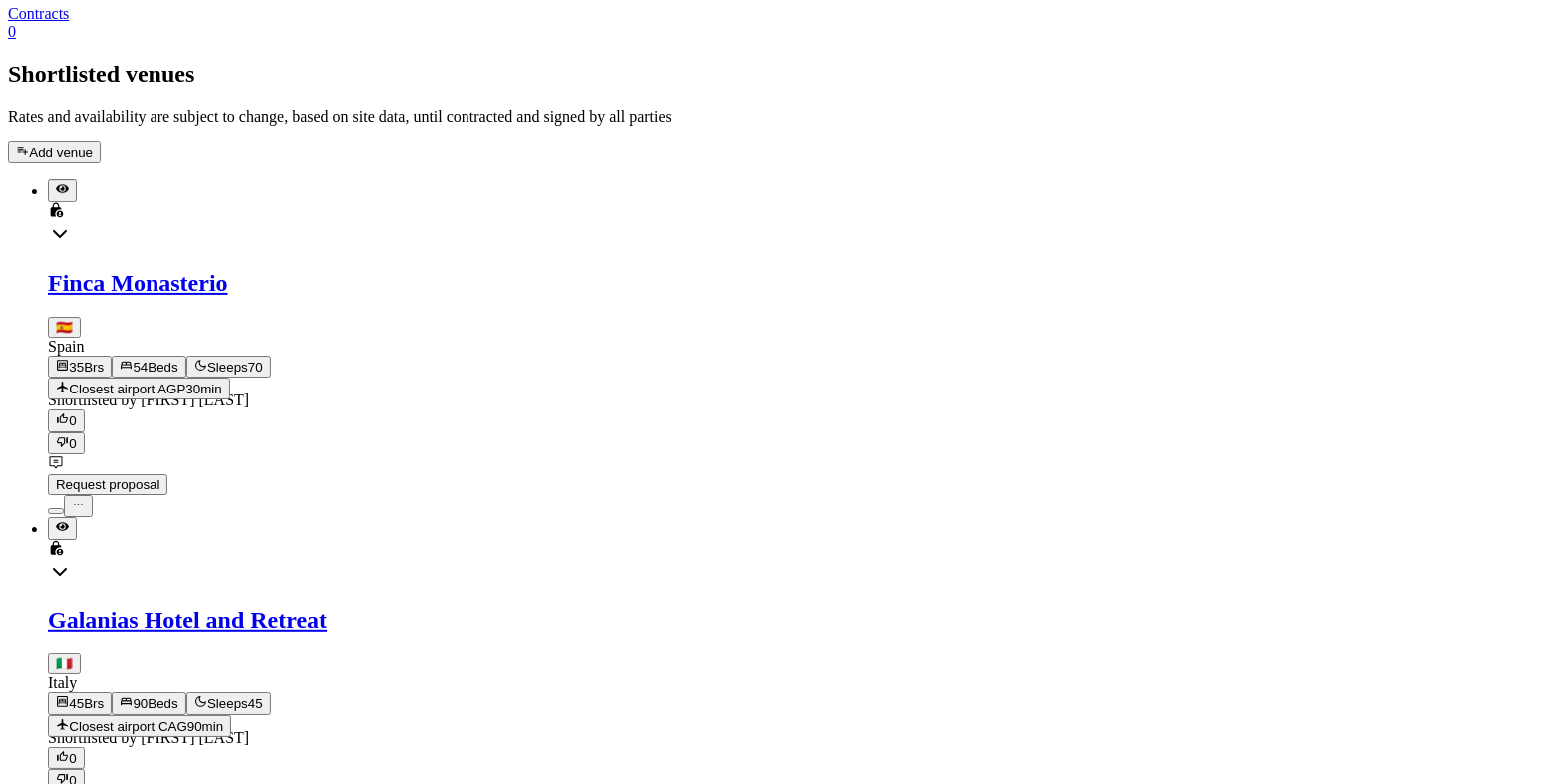 scroll, scrollTop: 2642, scrollLeft: 0, axis: vertical 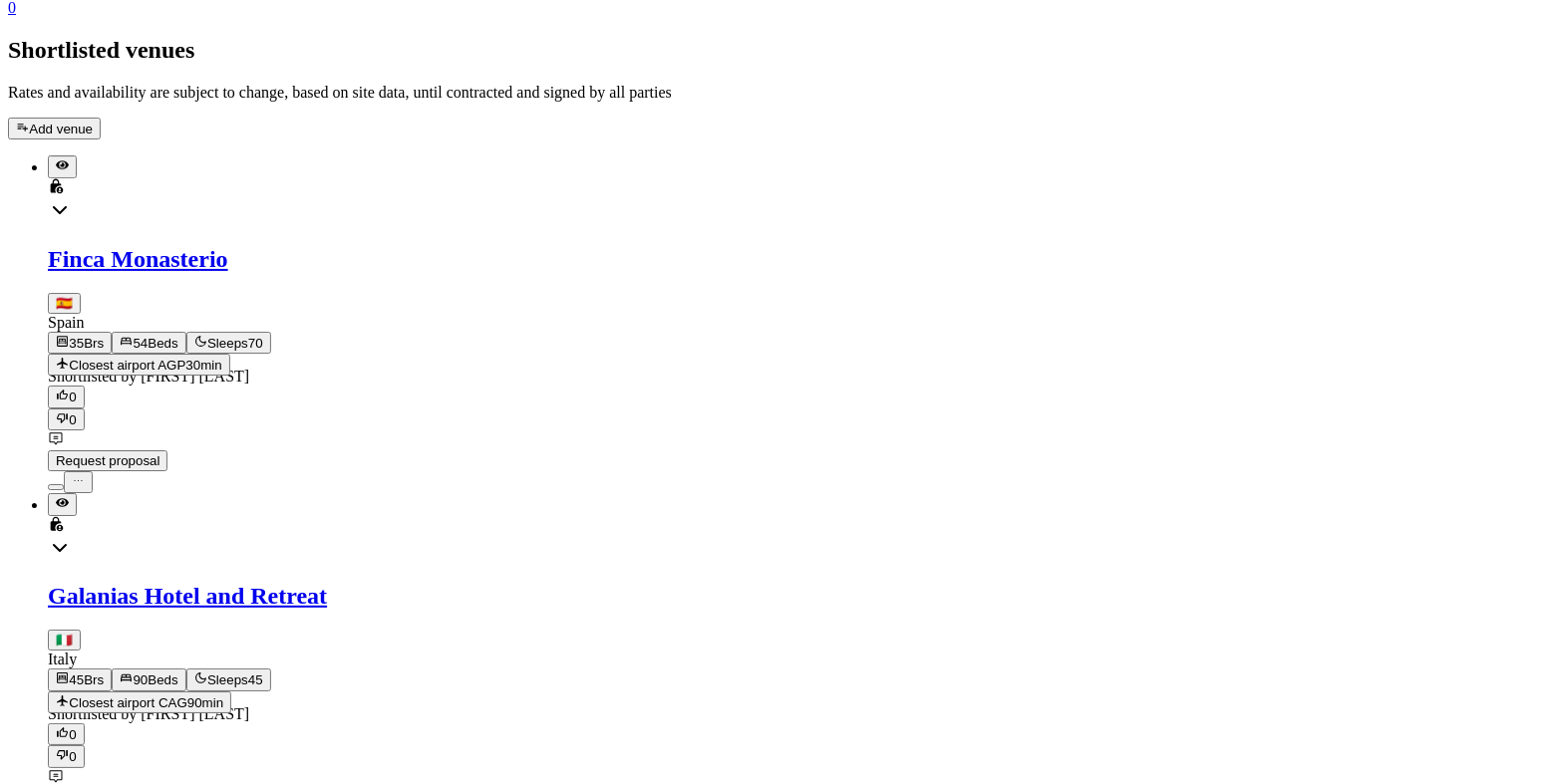 click at bounding box center [798, 166] 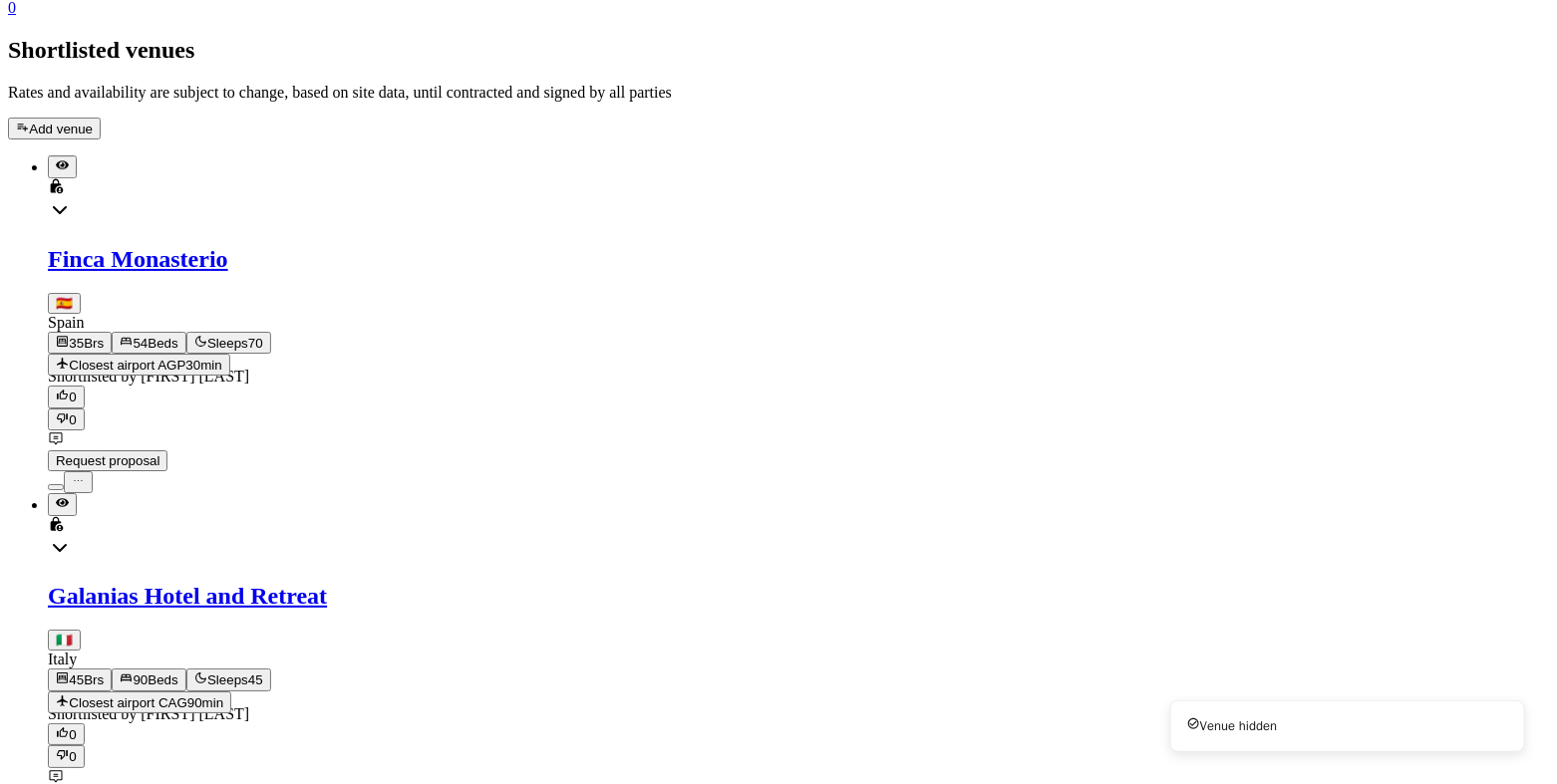 click at bounding box center [62, 3593] 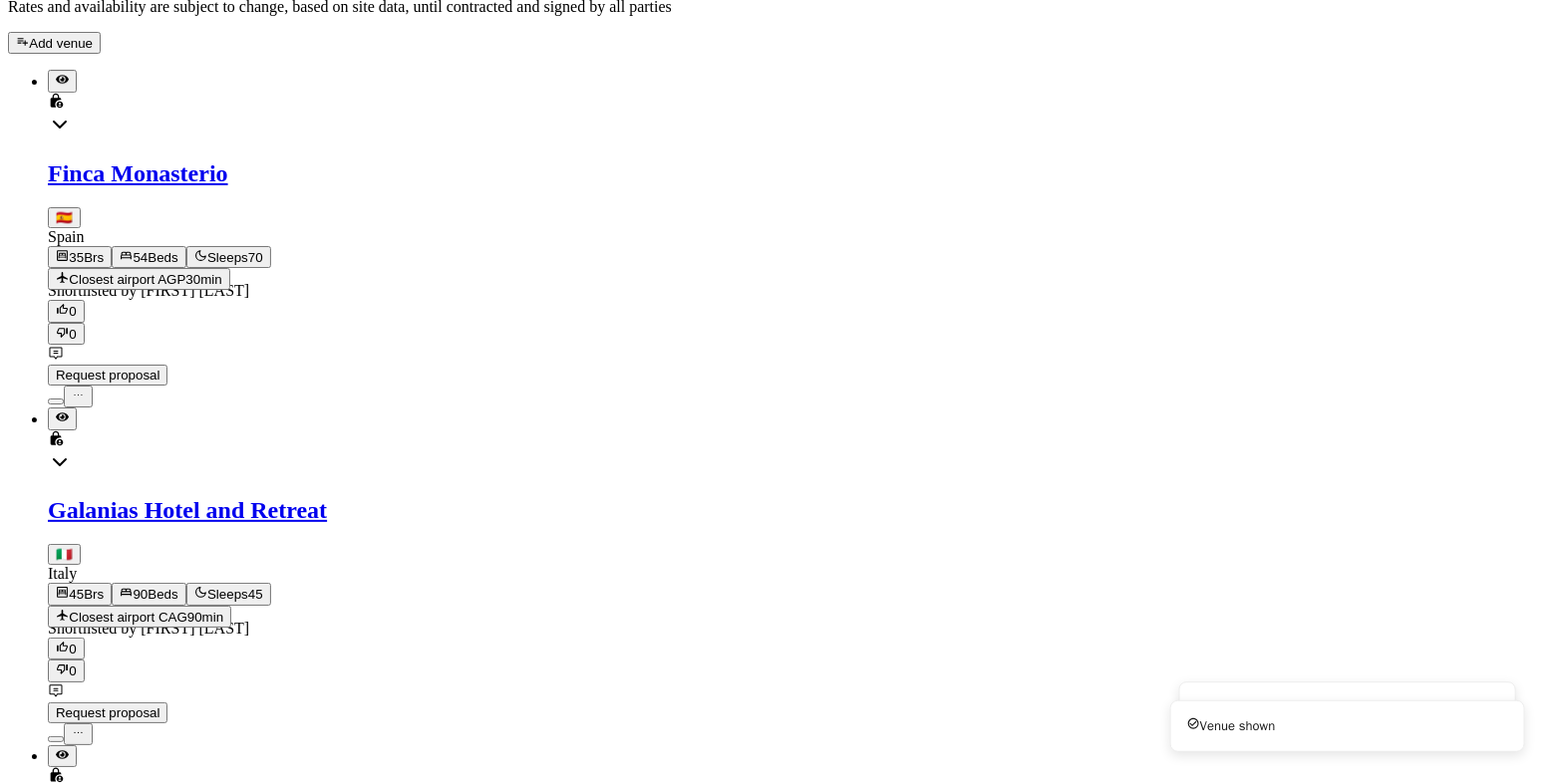 scroll, scrollTop: 2921, scrollLeft: 0, axis: vertical 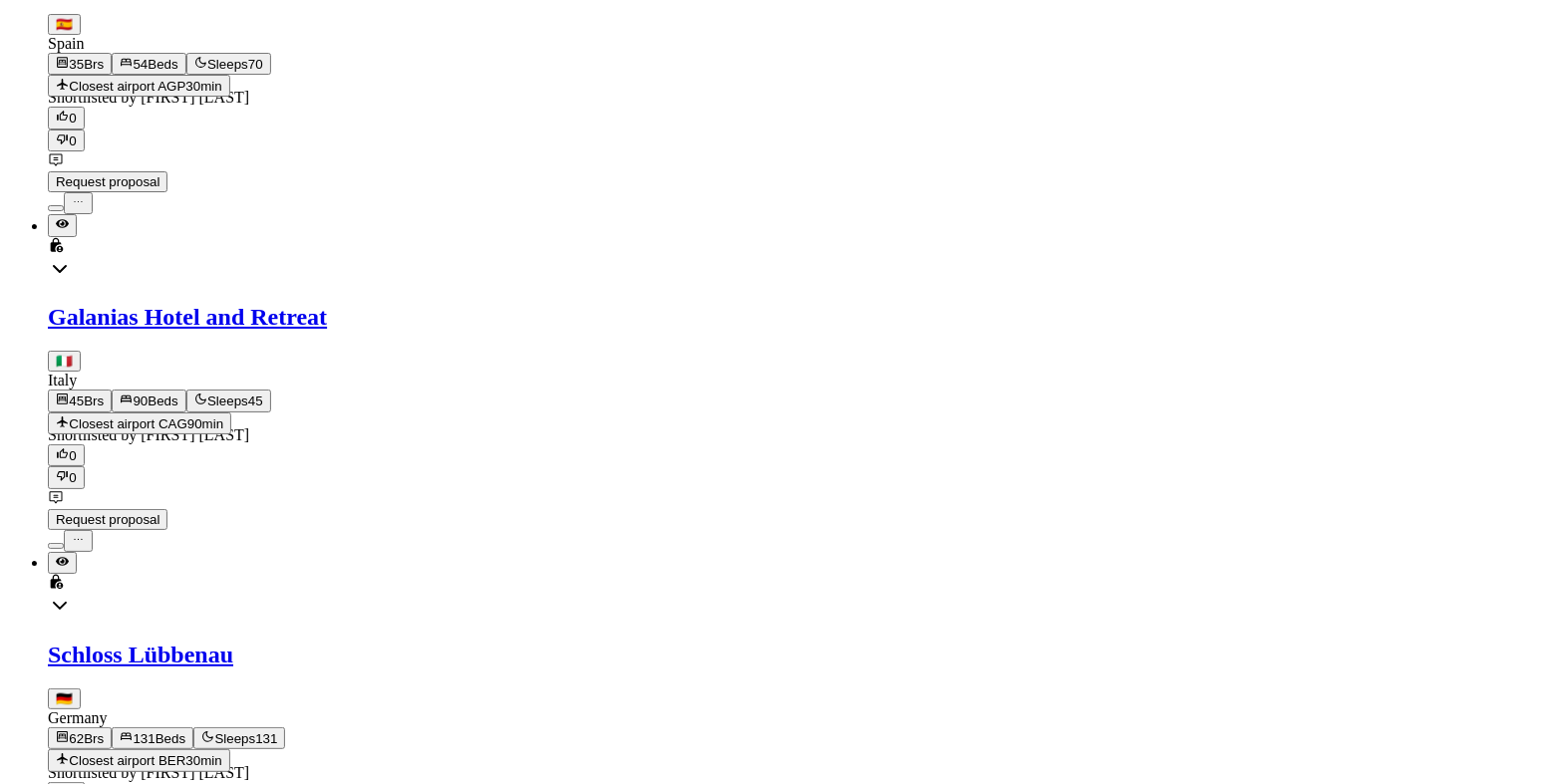 click at bounding box center (78, 203) 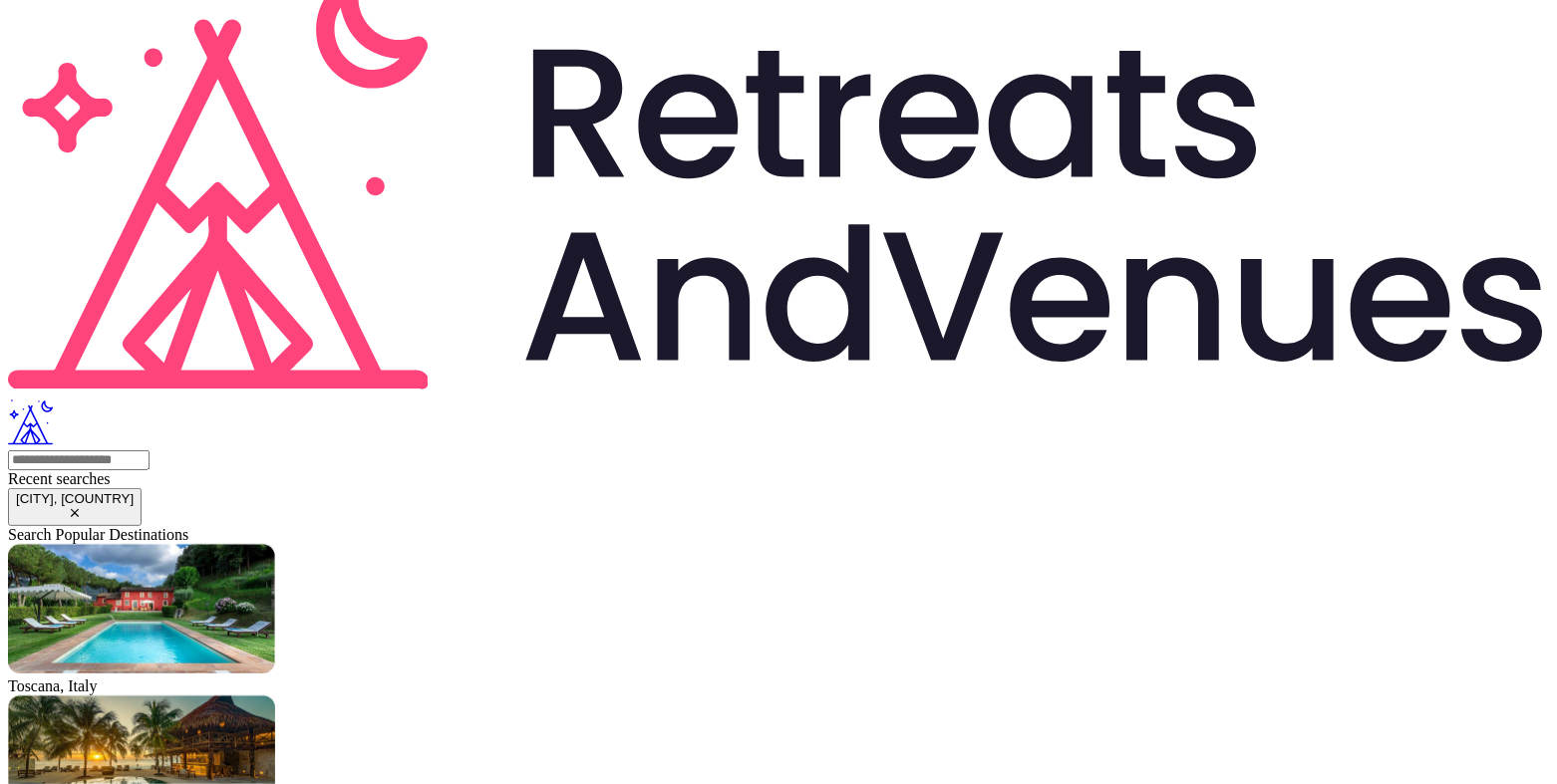 scroll, scrollTop: 0, scrollLeft: 0, axis: both 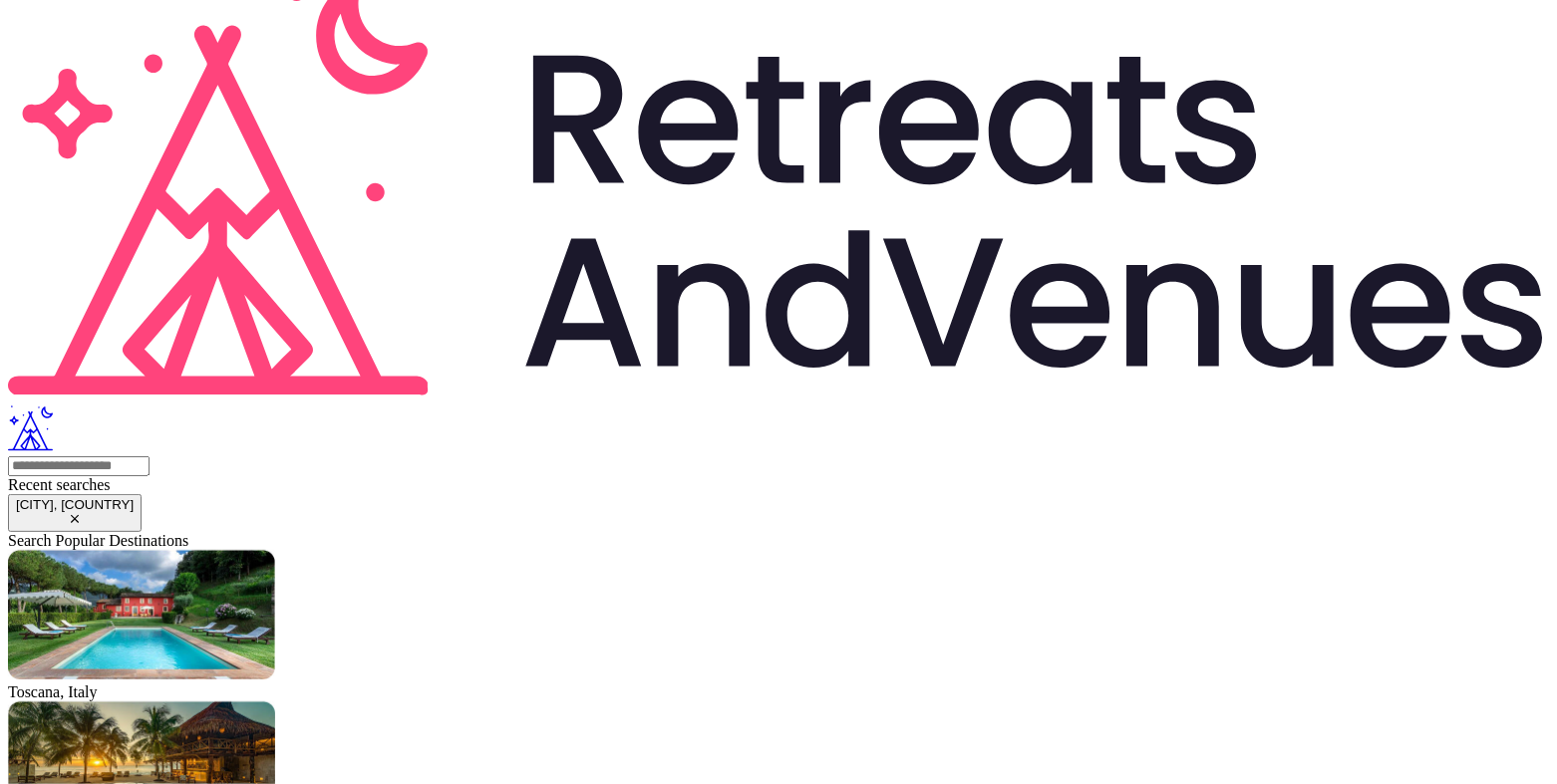 click at bounding box center (157, 3123) 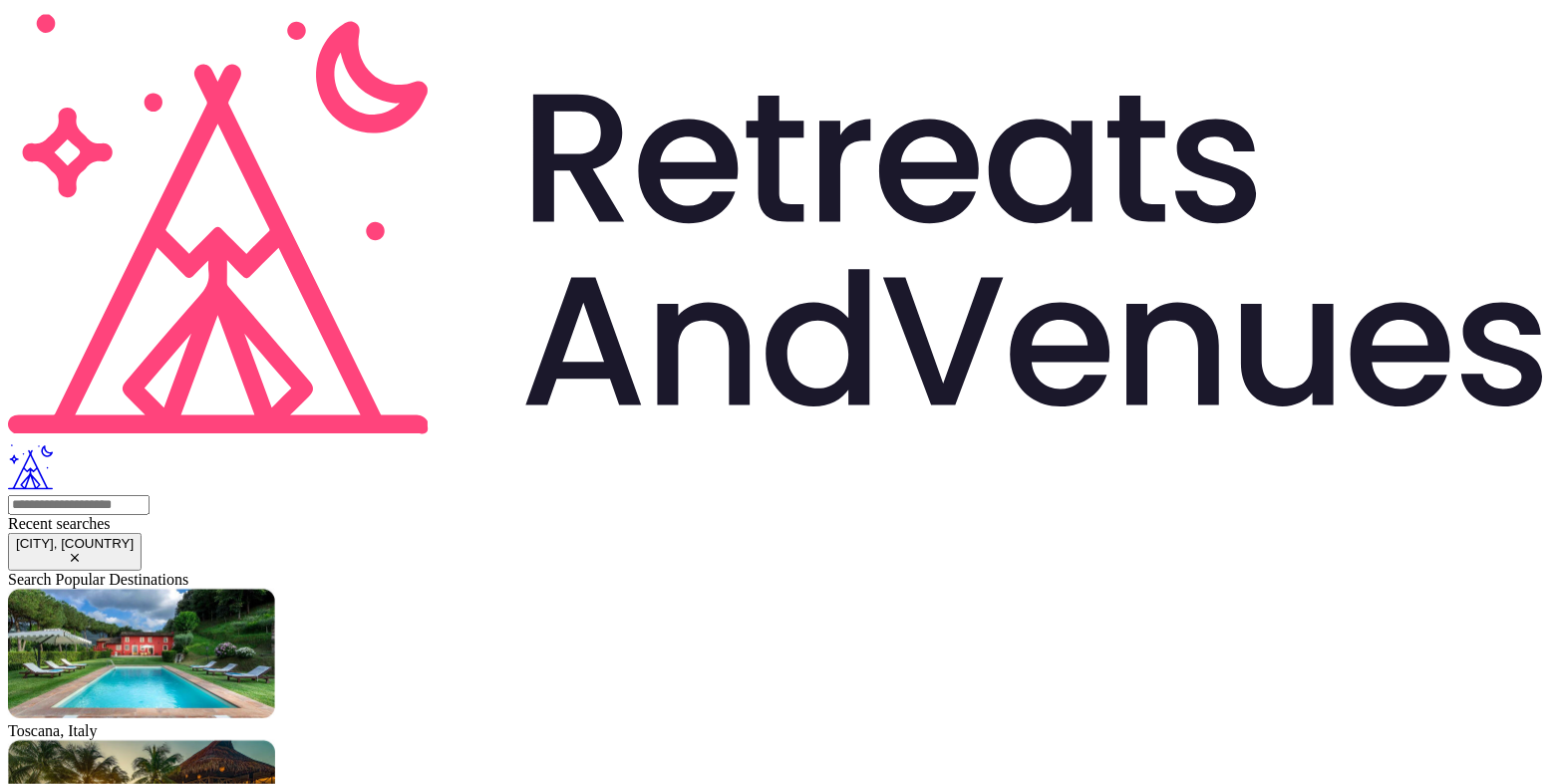 click on "Compare & book" at bounding box center [63, 2608] 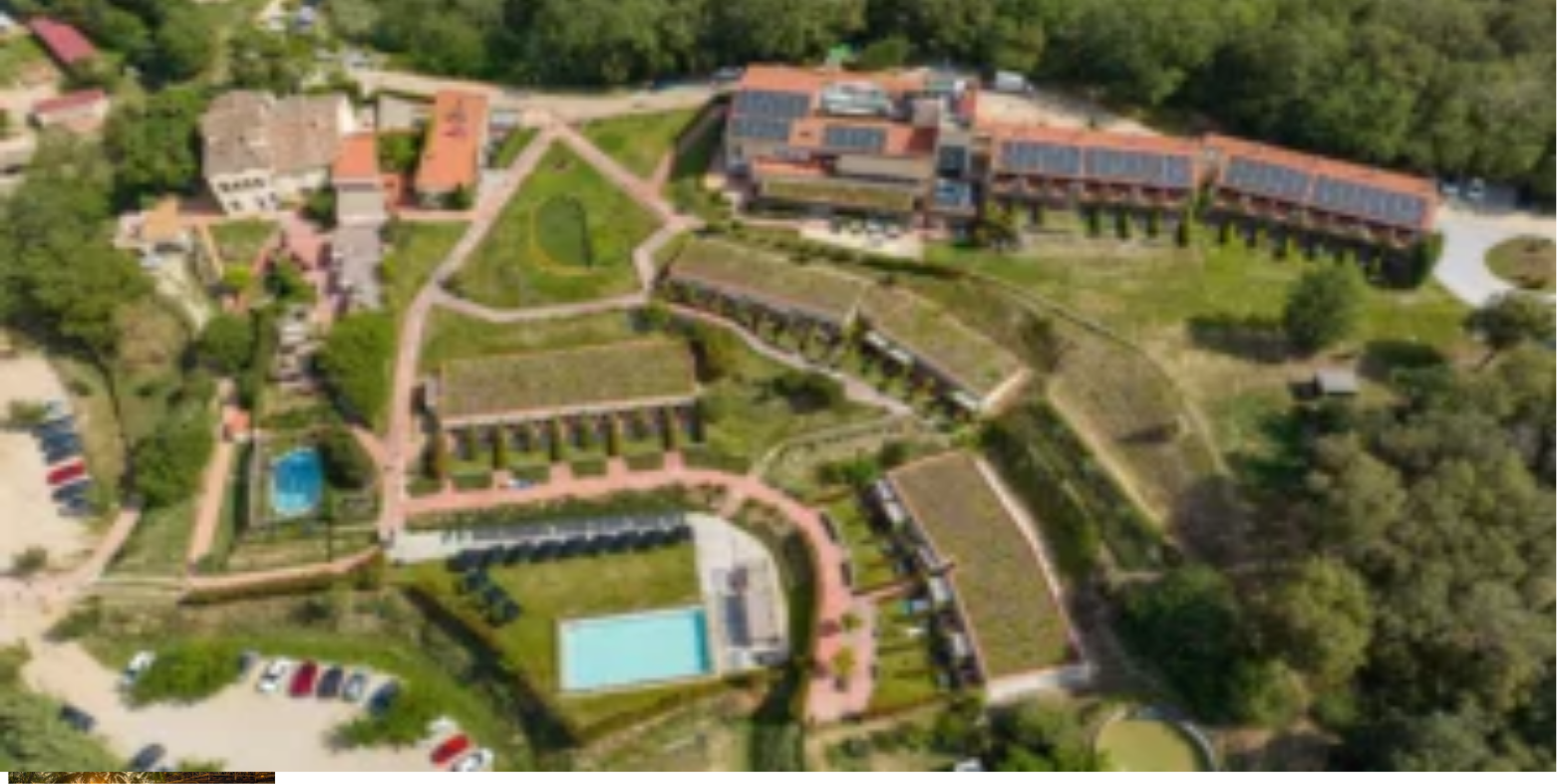 scroll, scrollTop: 0, scrollLeft: 0, axis: both 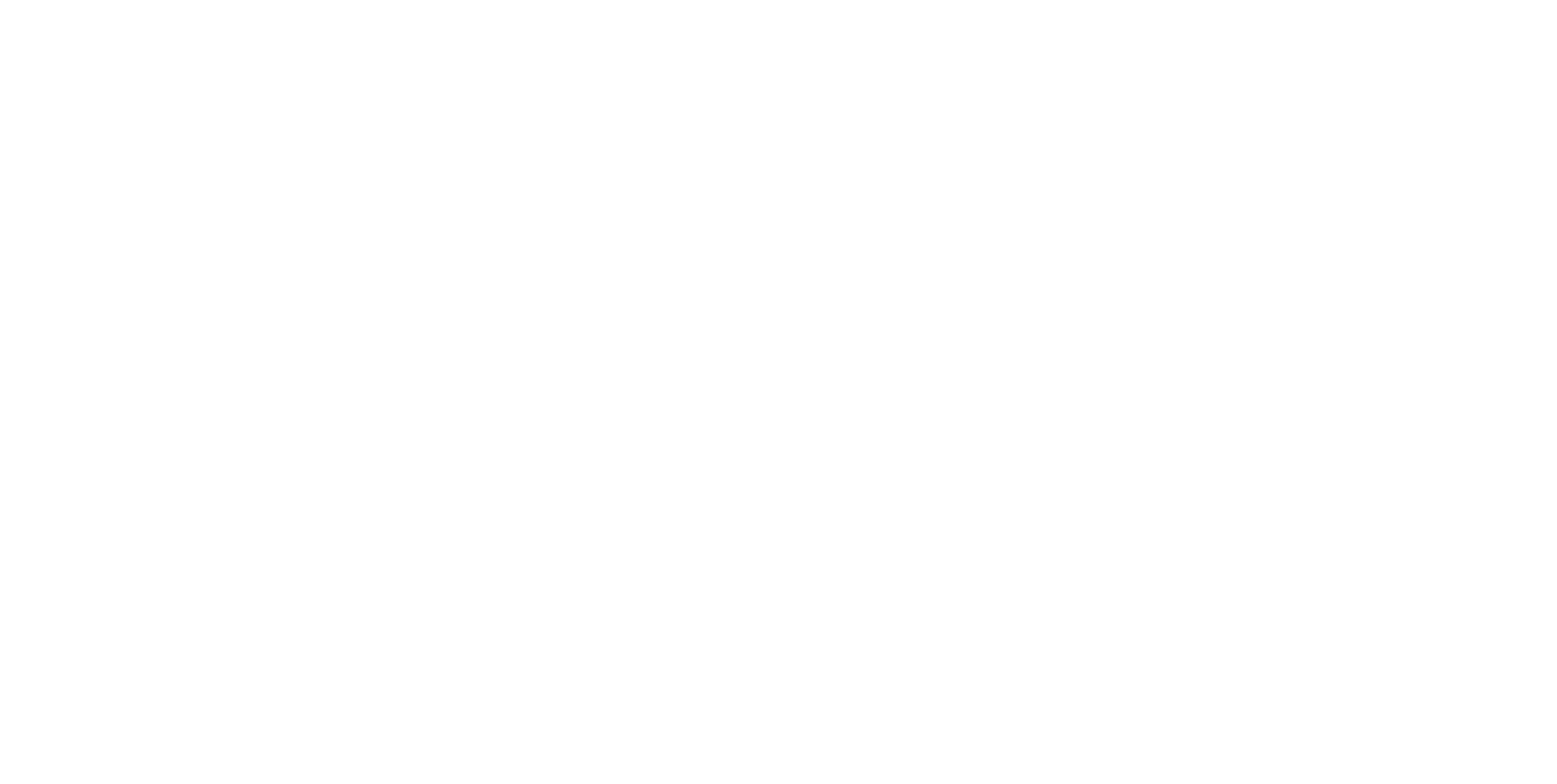 click at bounding box center [79, 2105] 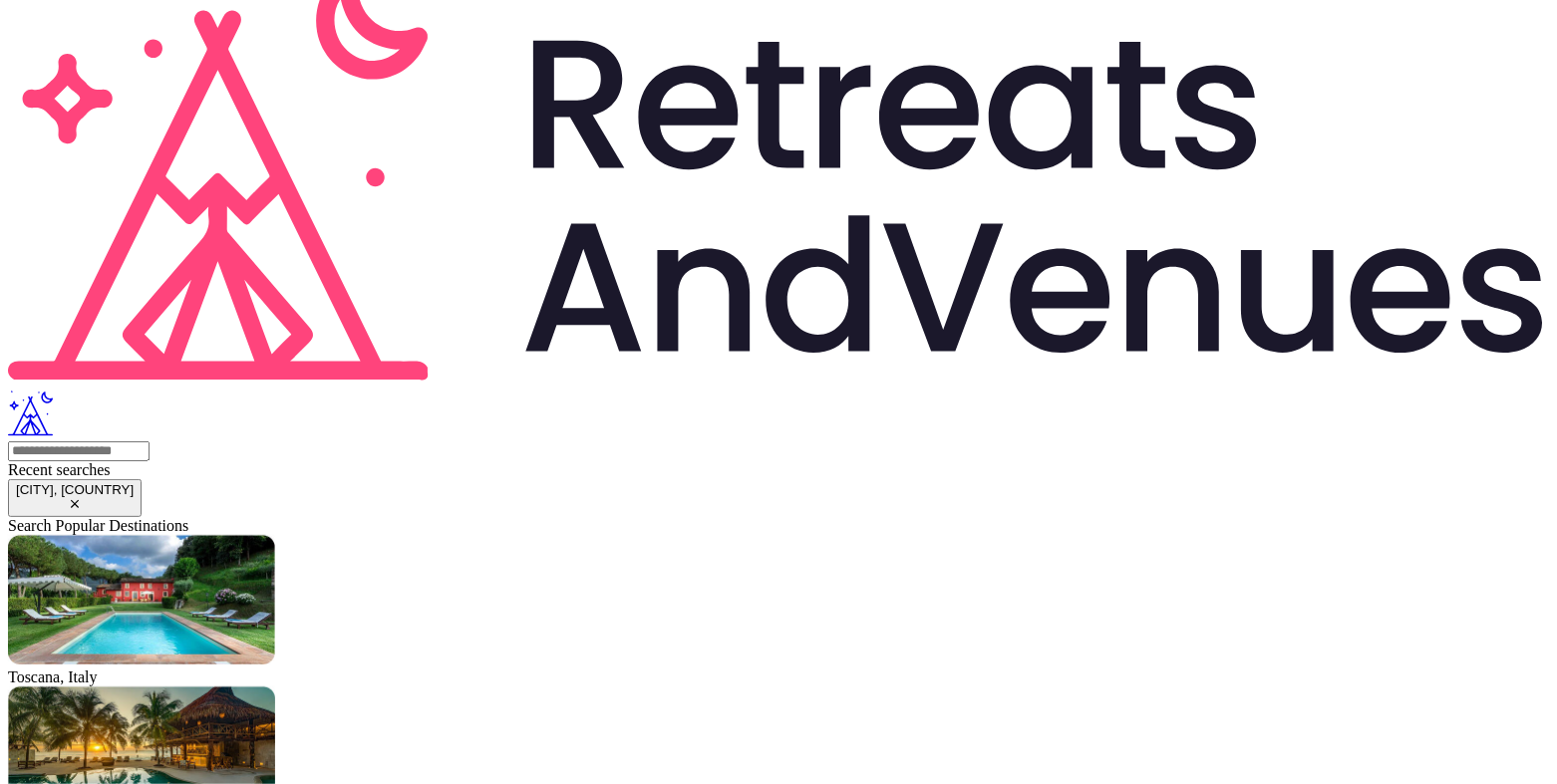 scroll, scrollTop: 58, scrollLeft: 0, axis: vertical 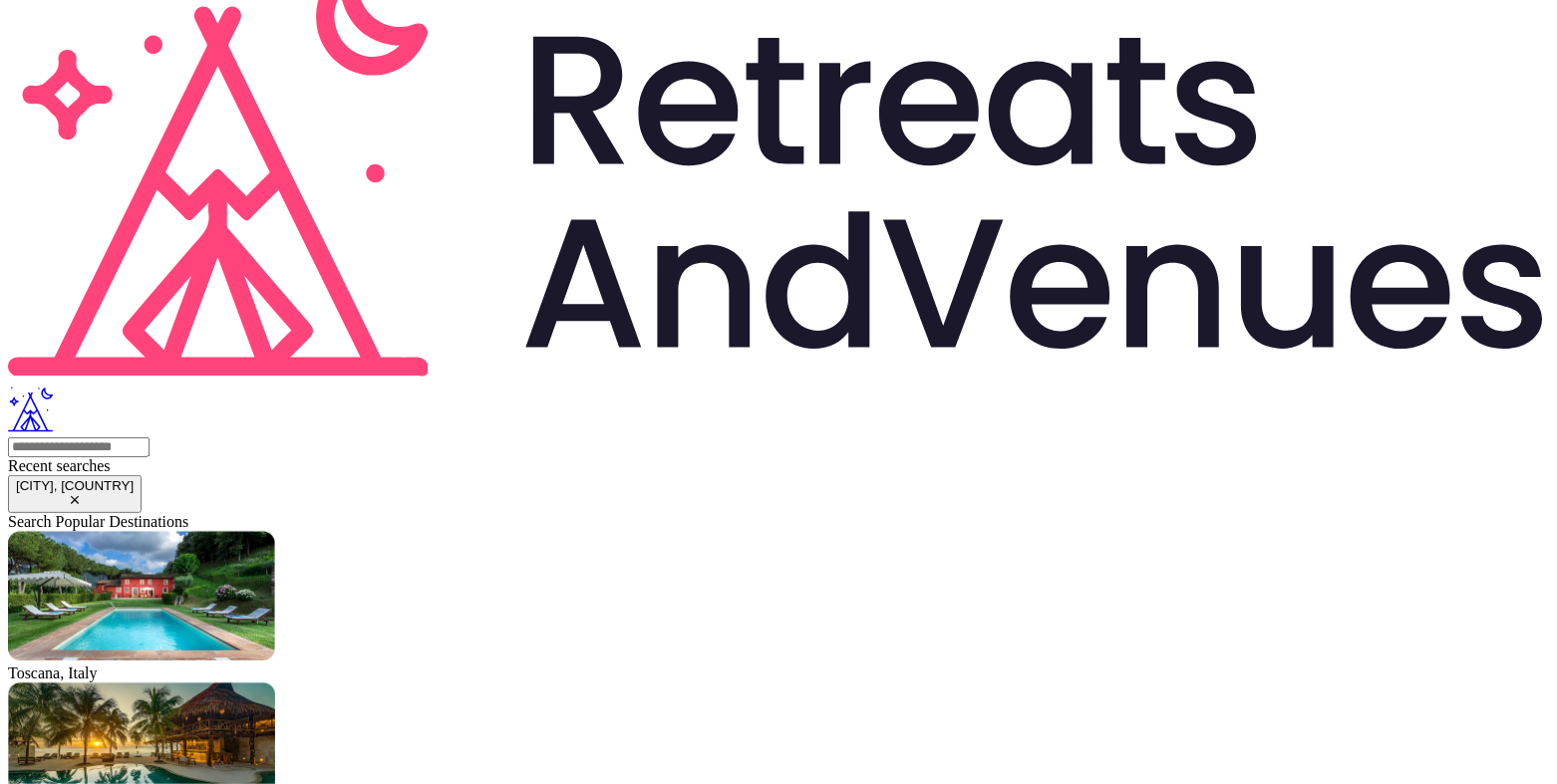 click on "********" at bounding box center [79, 2196] 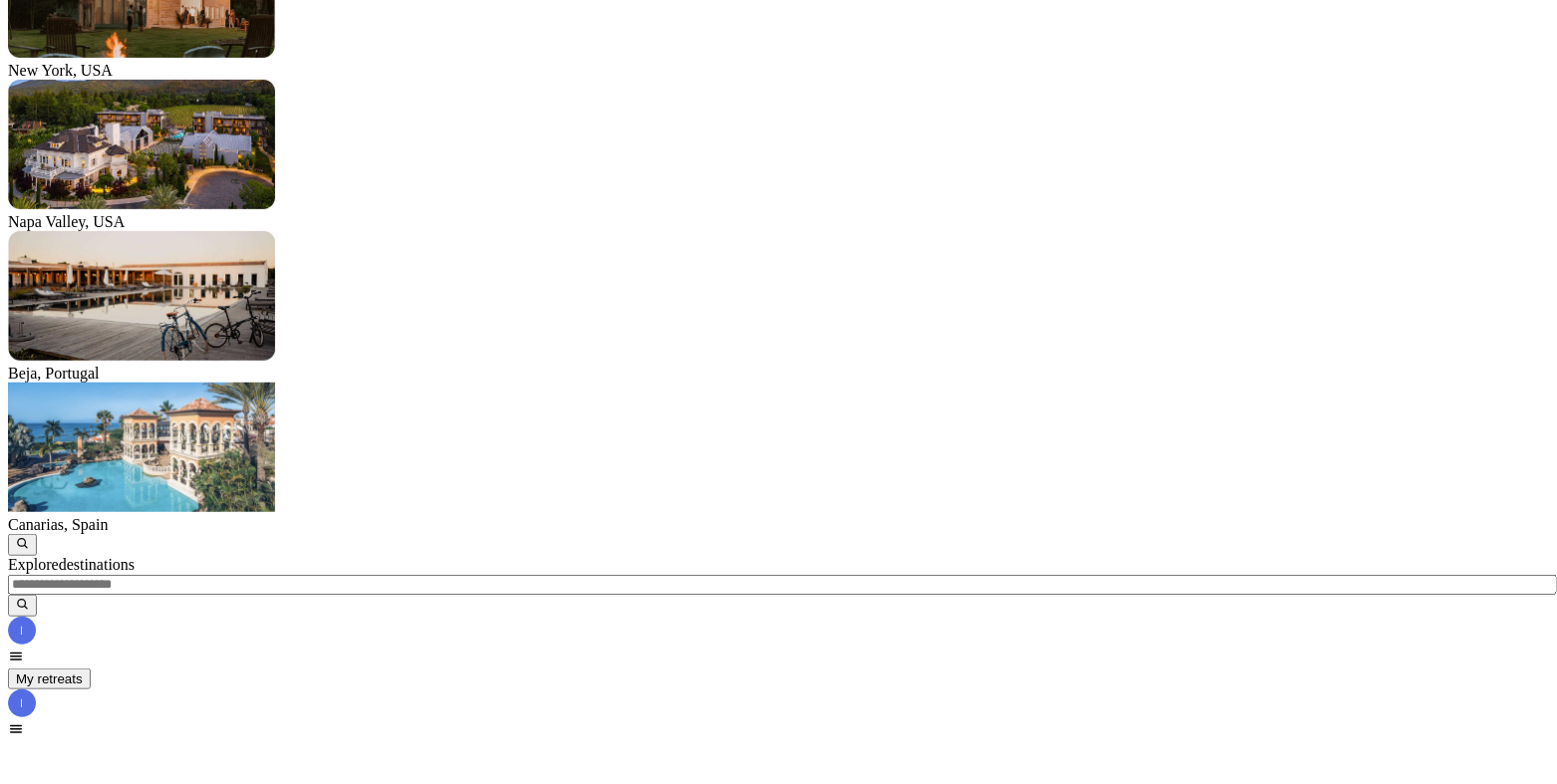 scroll, scrollTop: 96, scrollLeft: 0, axis: vertical 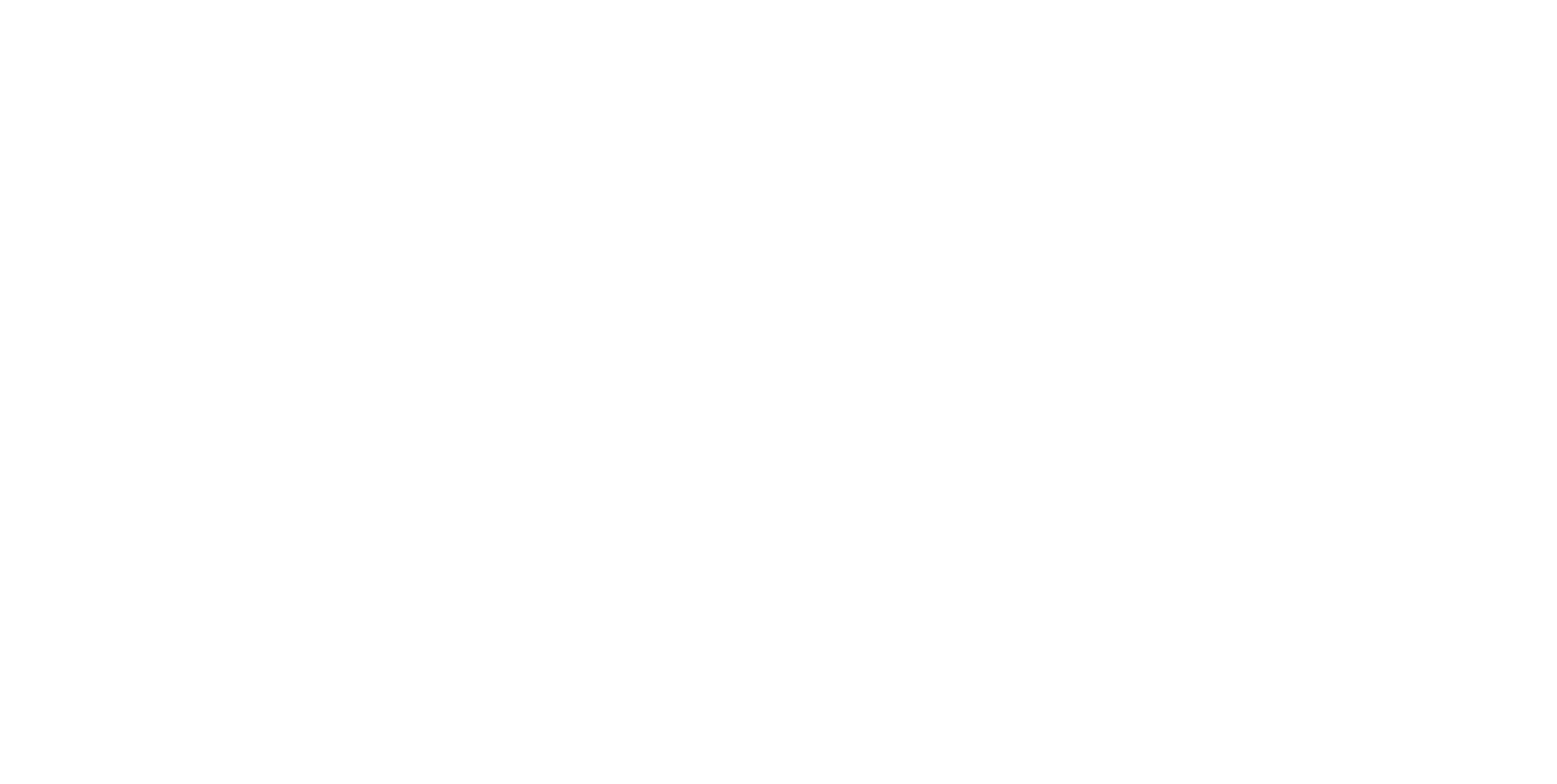 type on "********" 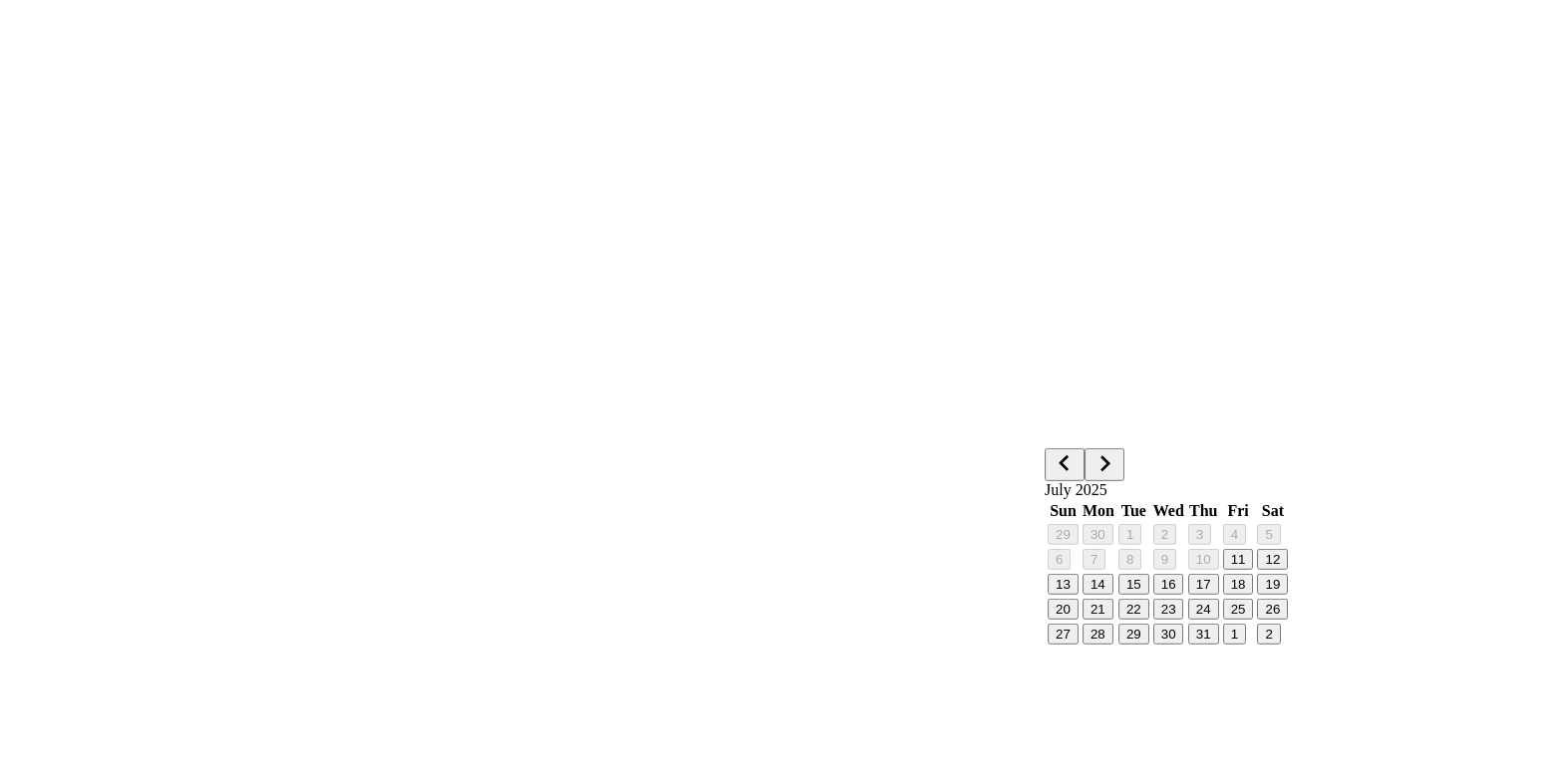 click on "July 2025" at bounding box center [1076, 489] 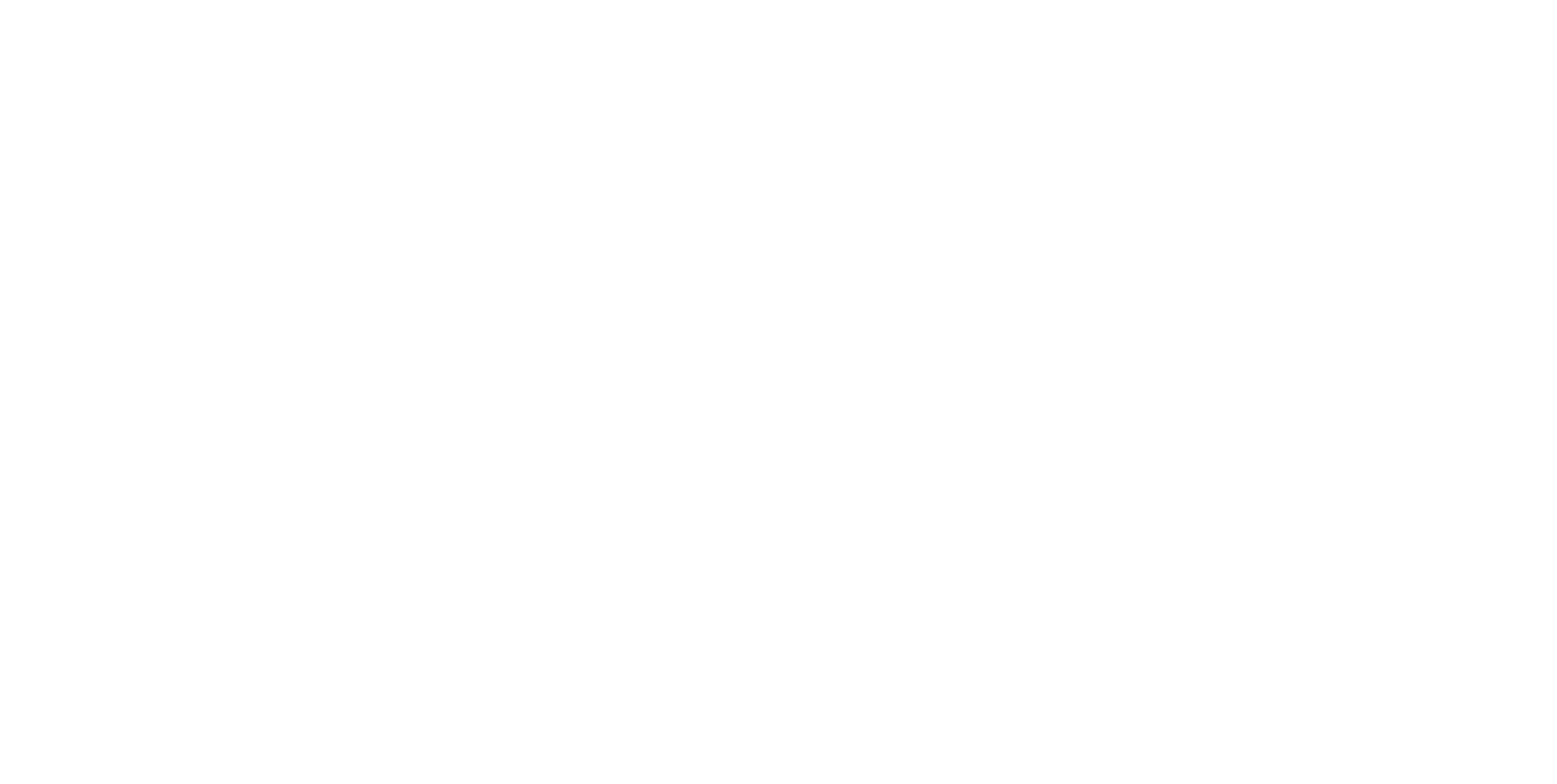 click on "Arrival" at bounding box center (136, 2643) 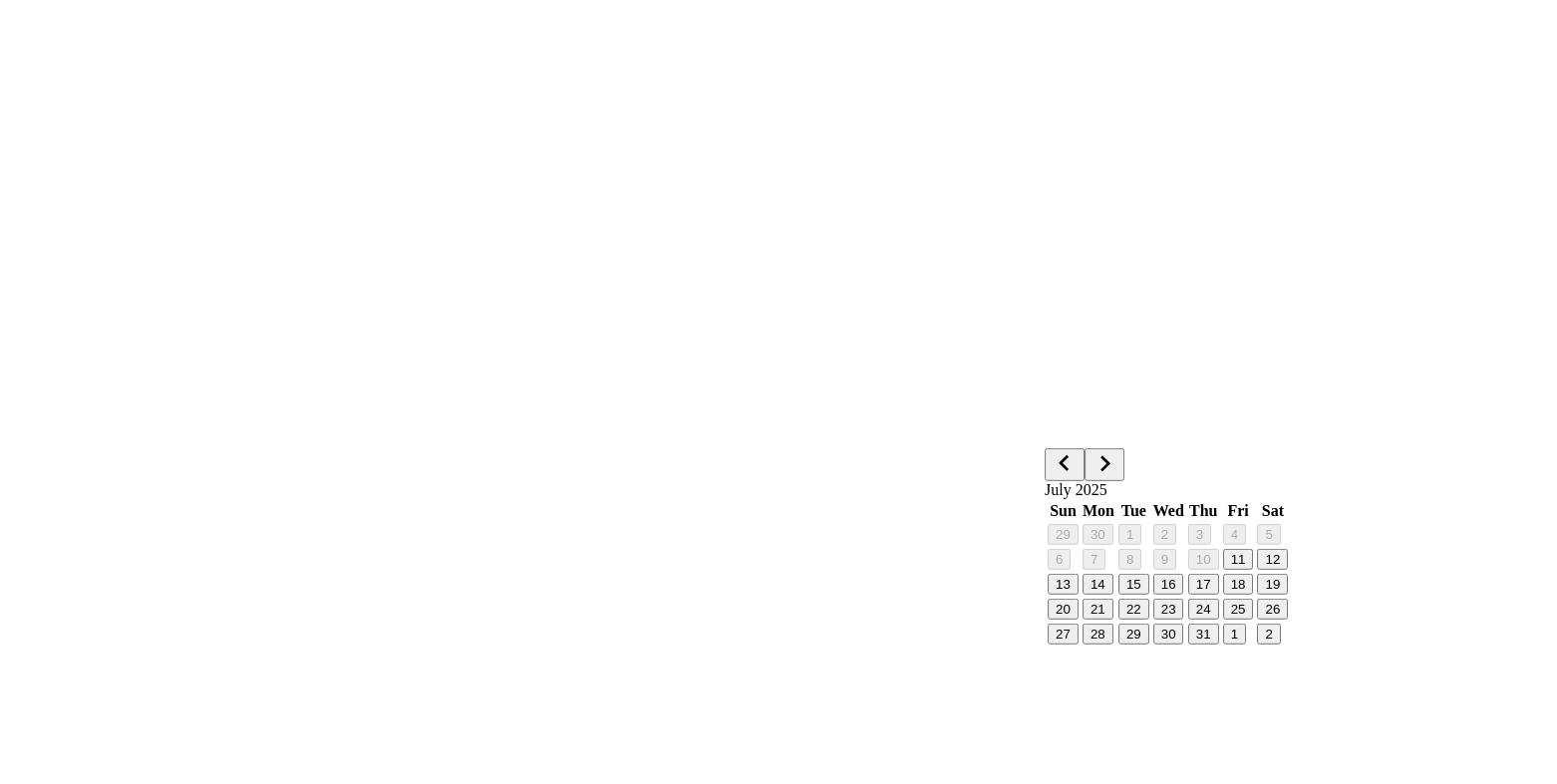 click at bounding box center (1104, 463) 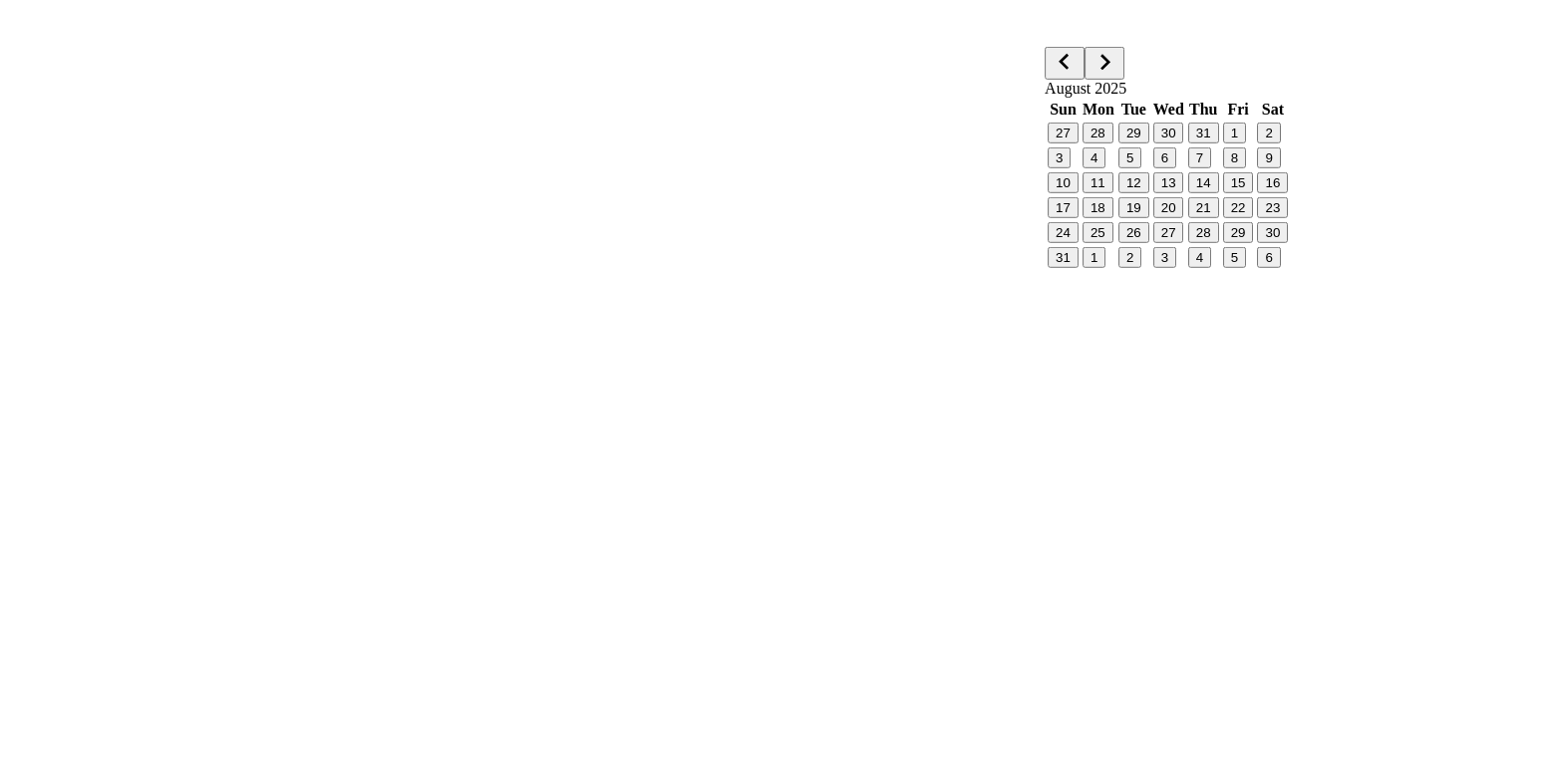 click at bounding box center [1104, 62] 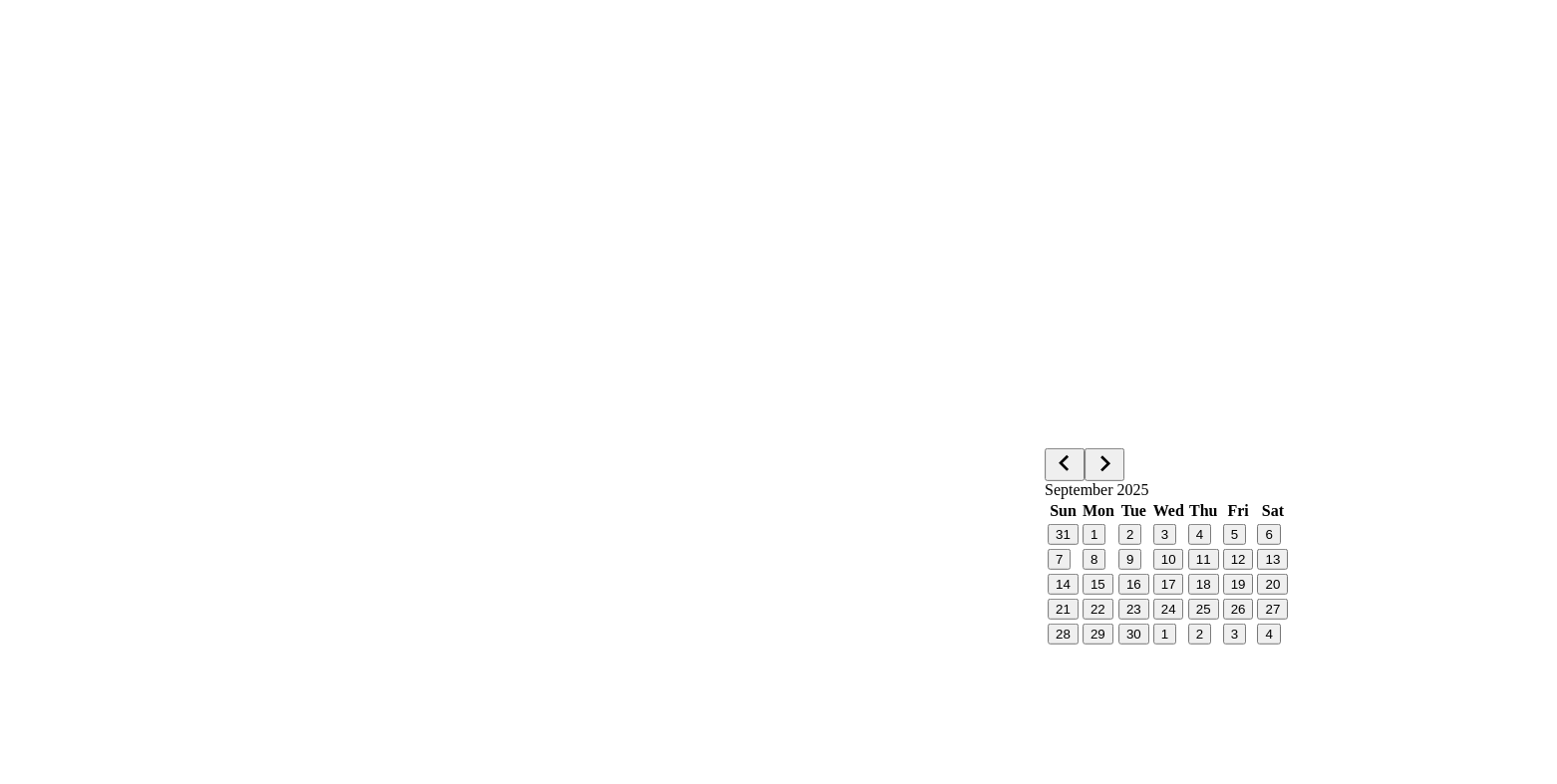 click at bounding box center (1104, 463) 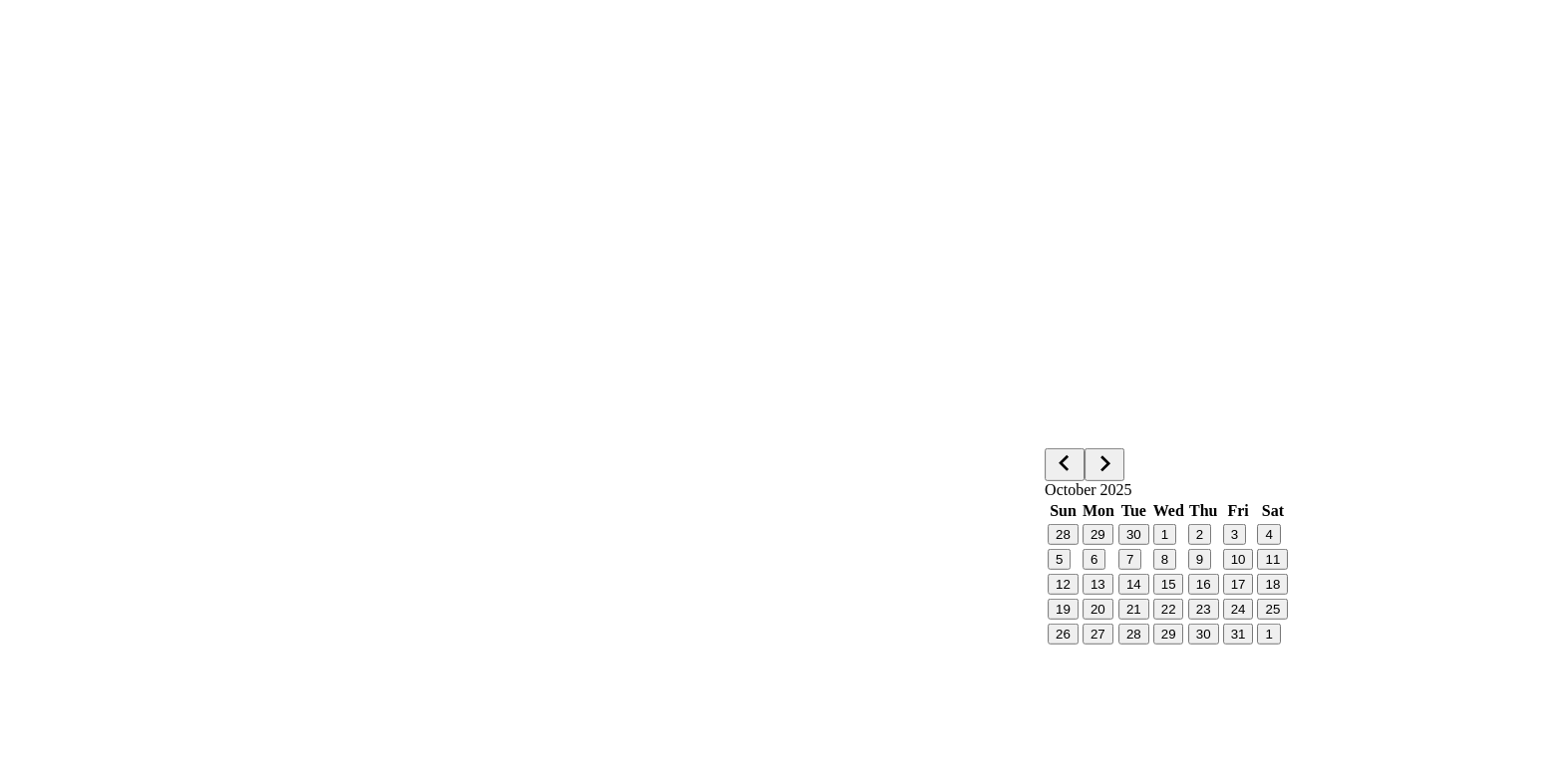 click at bounding box center (1104, 463) 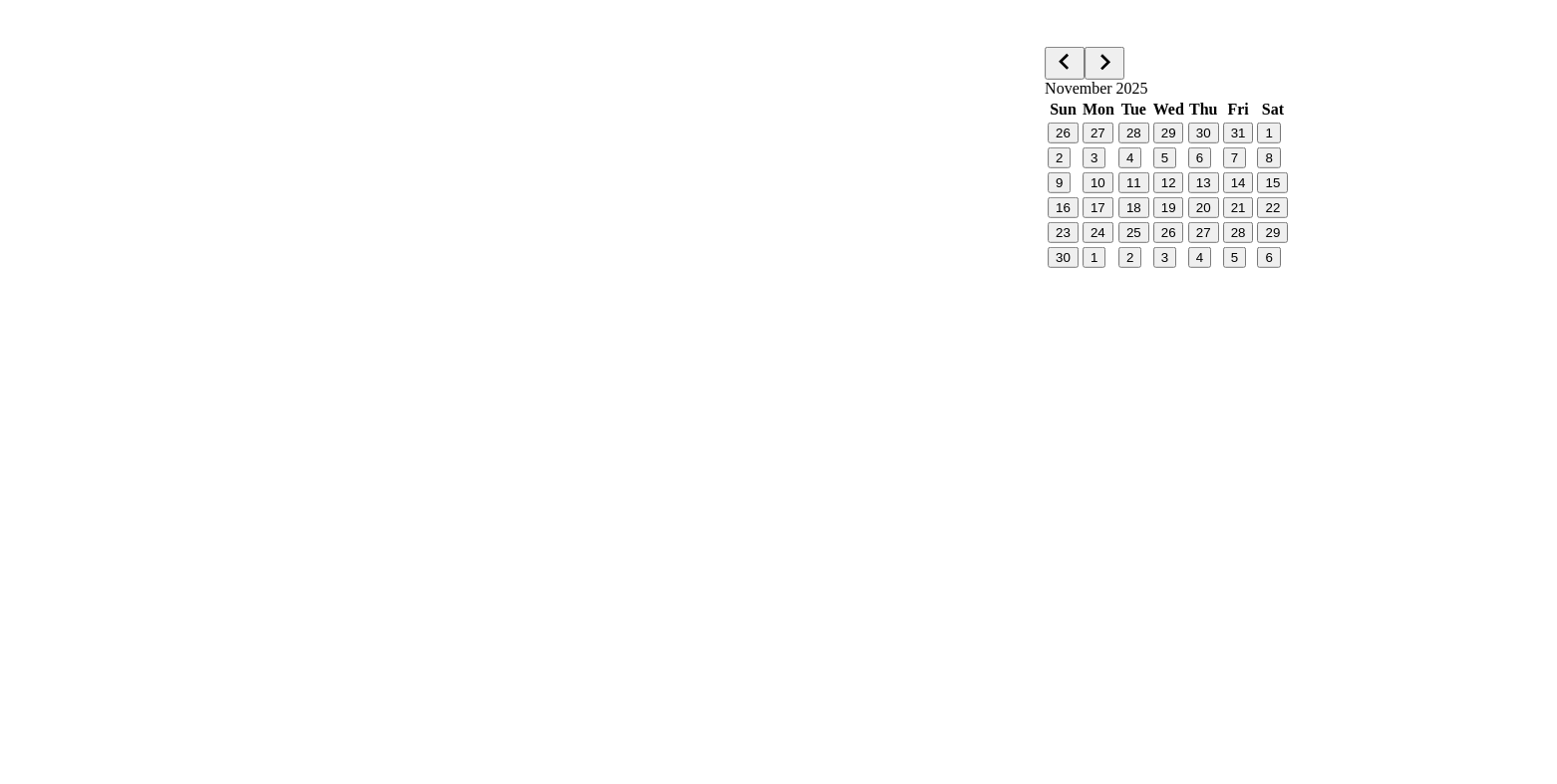 click at bounding box center (1104, 62) 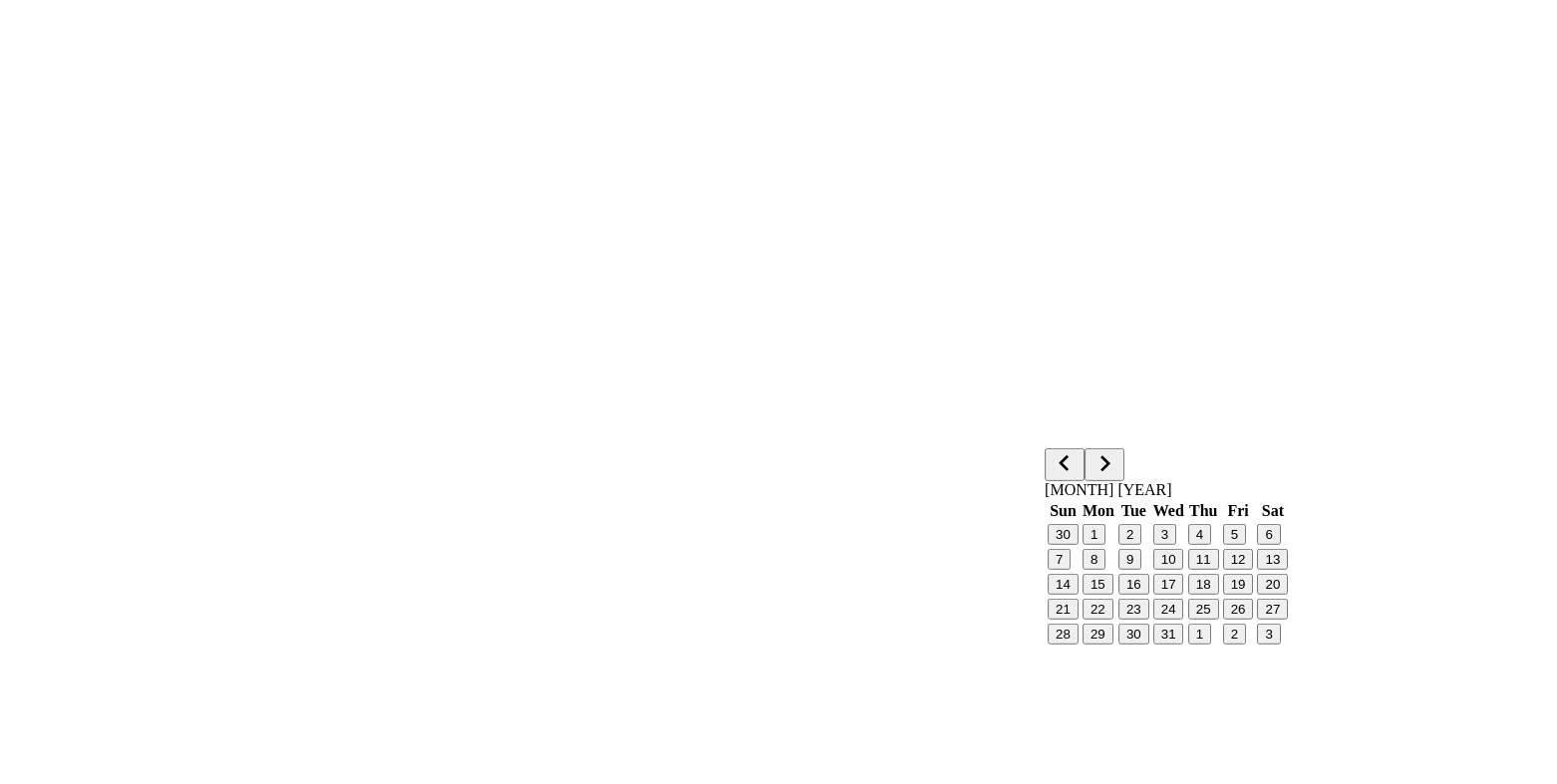 type 